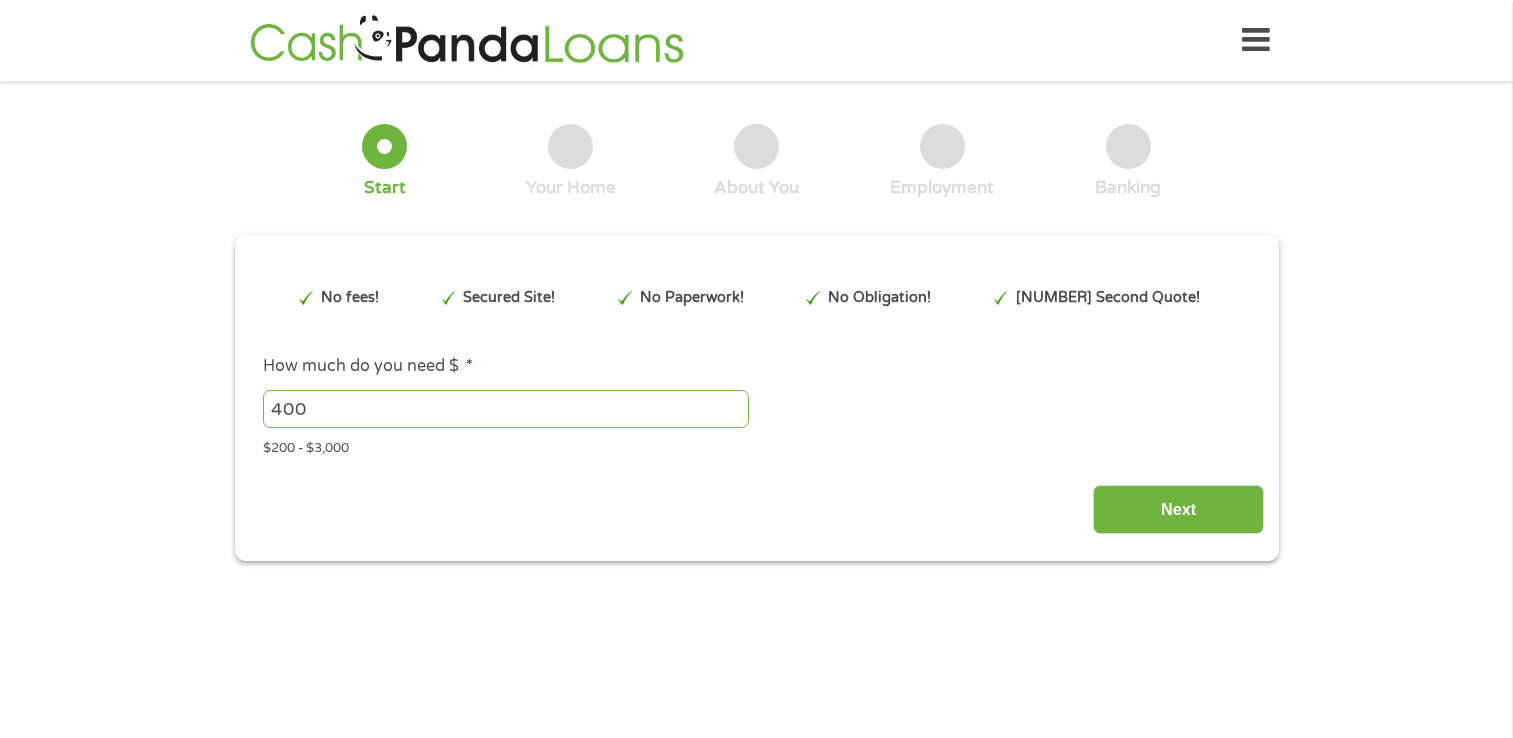 scroll, scrollTop: 0, scrollLeft: 0, axis: both 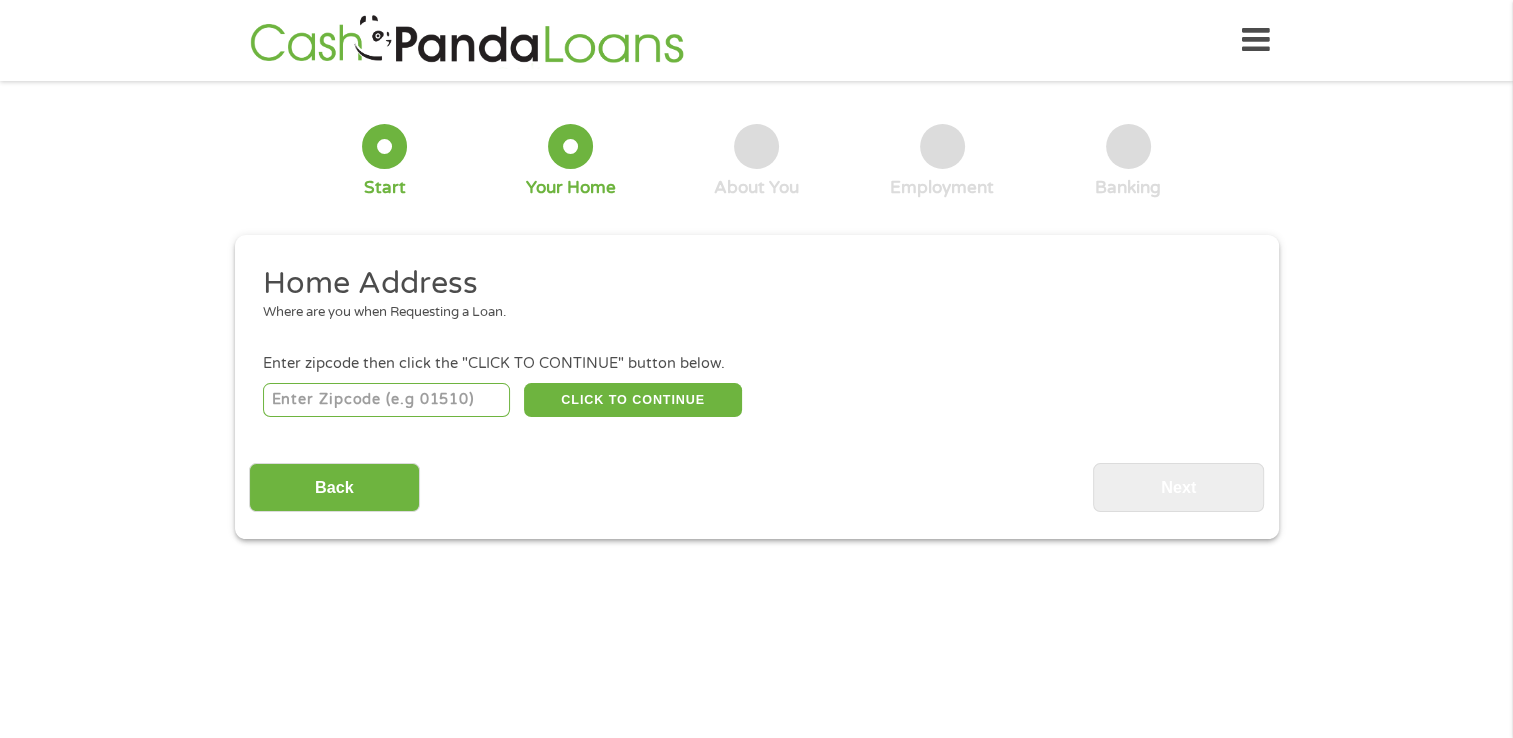 click at bounding box center (386, 400) 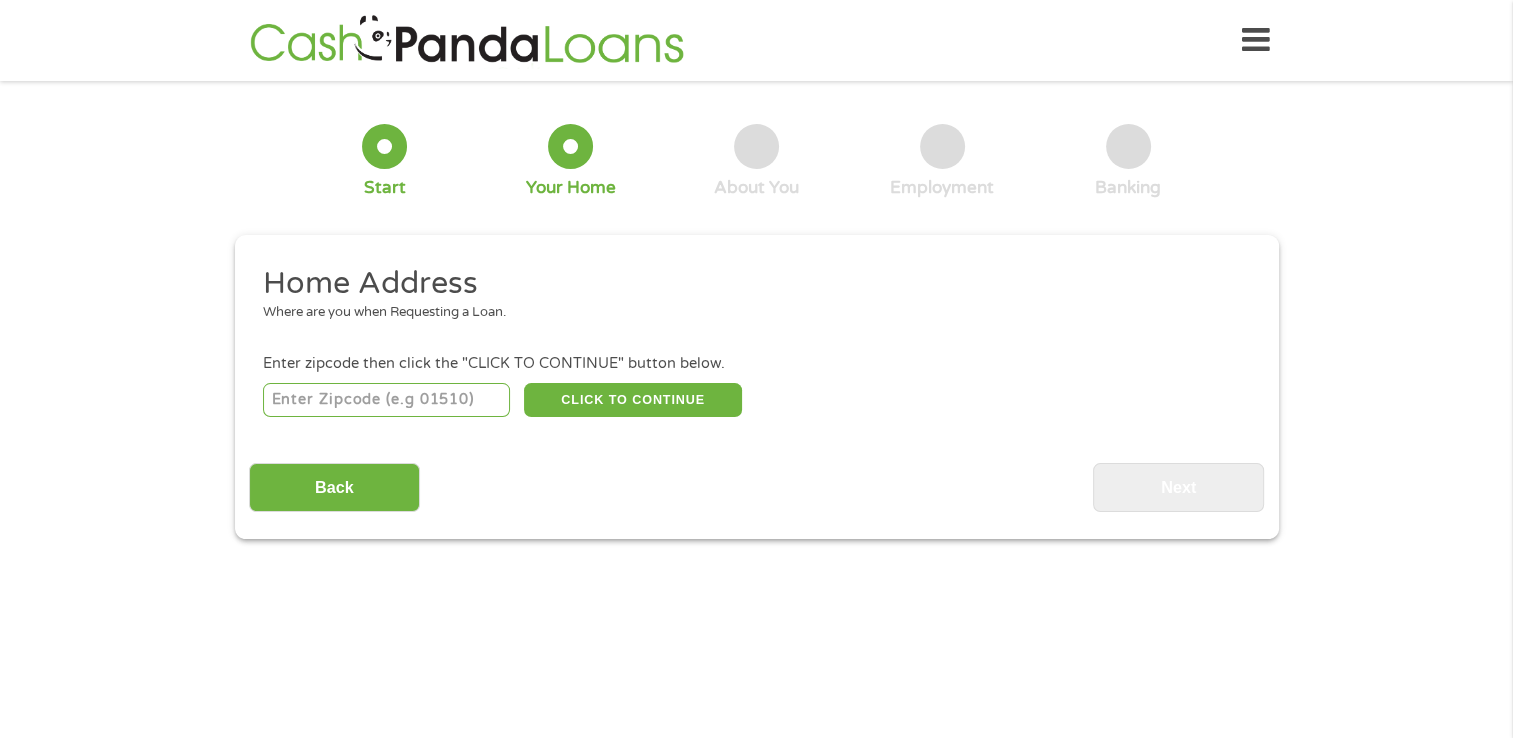 type on "[POSTAL_CODE]" 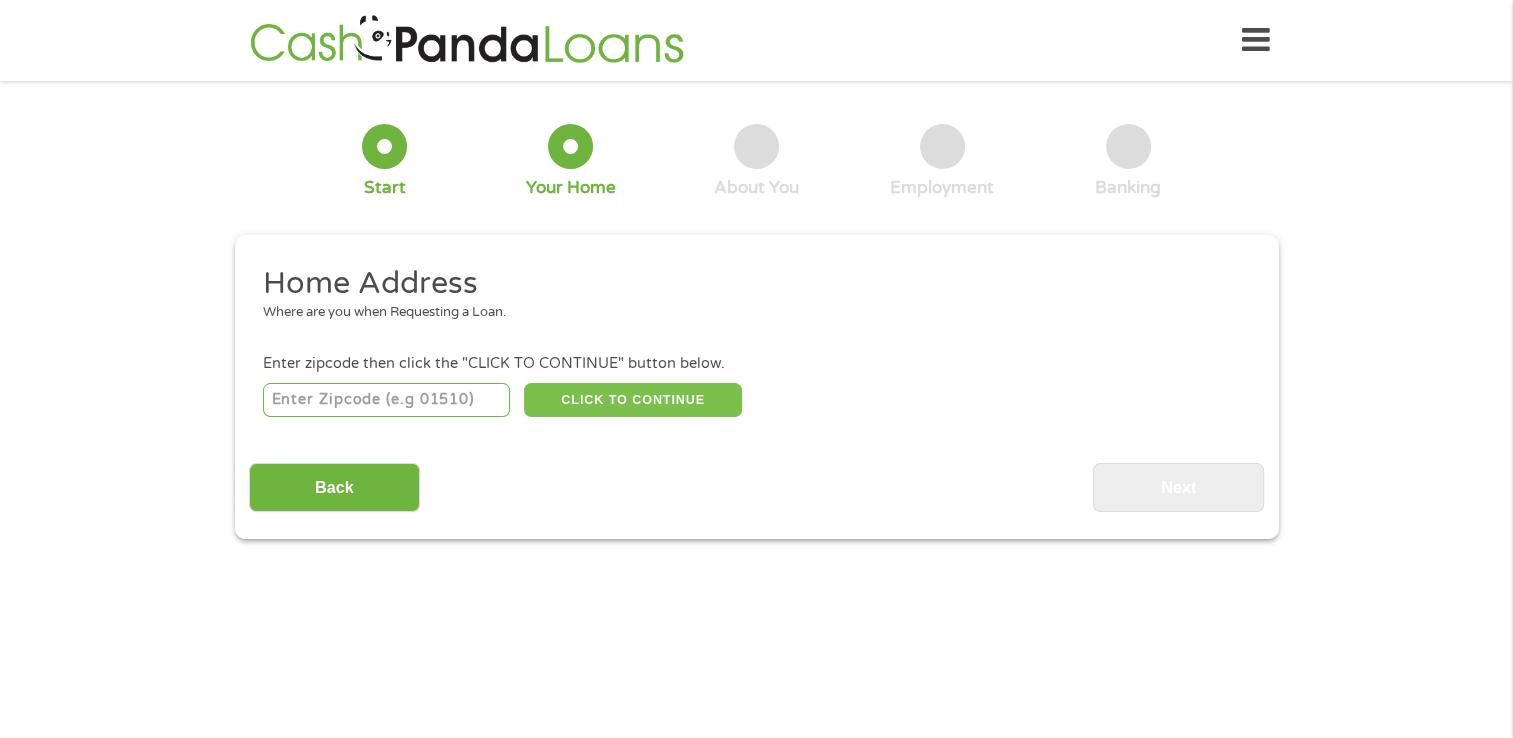 click on "CLICK TO CONTINUE" at bounding box center [633, 400] 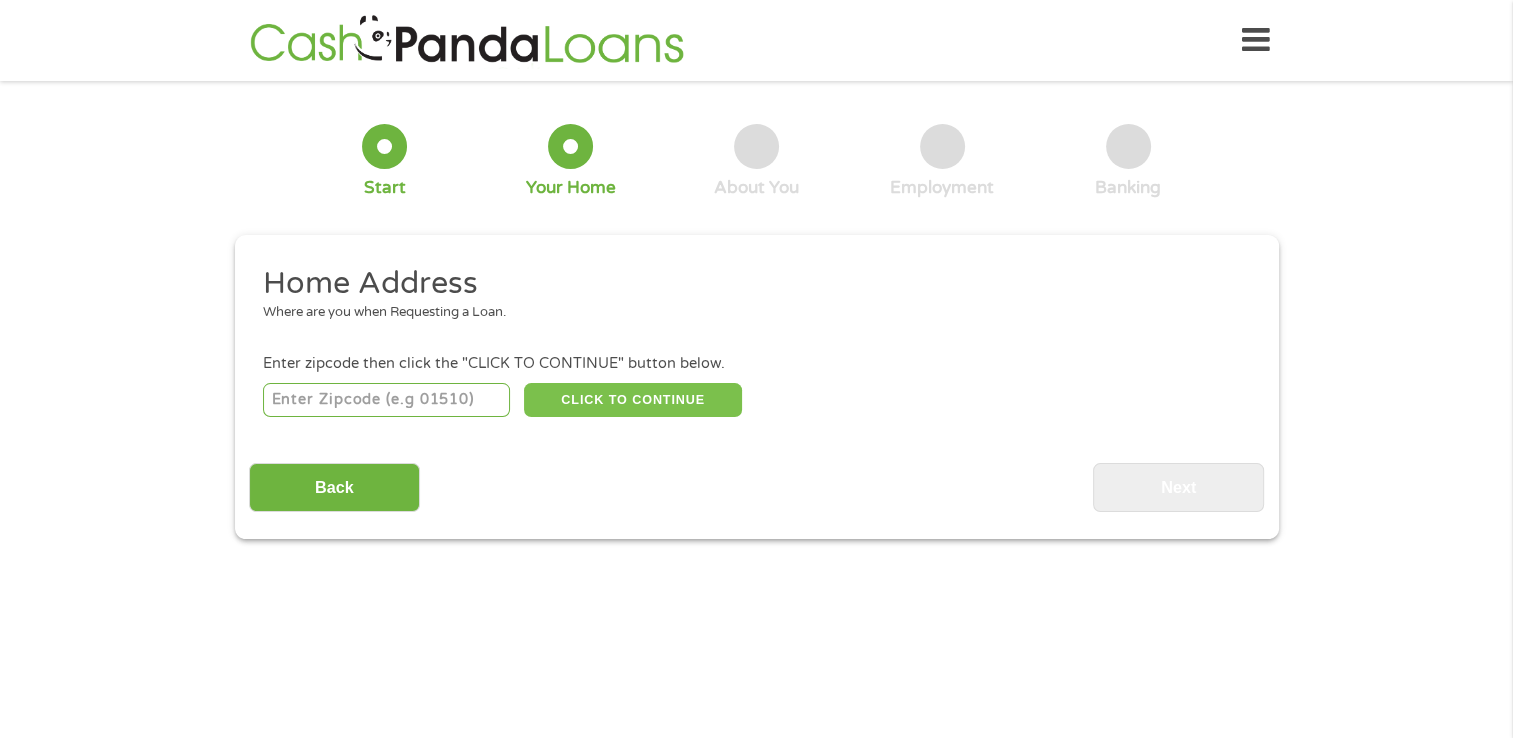 type on "[CITY]" 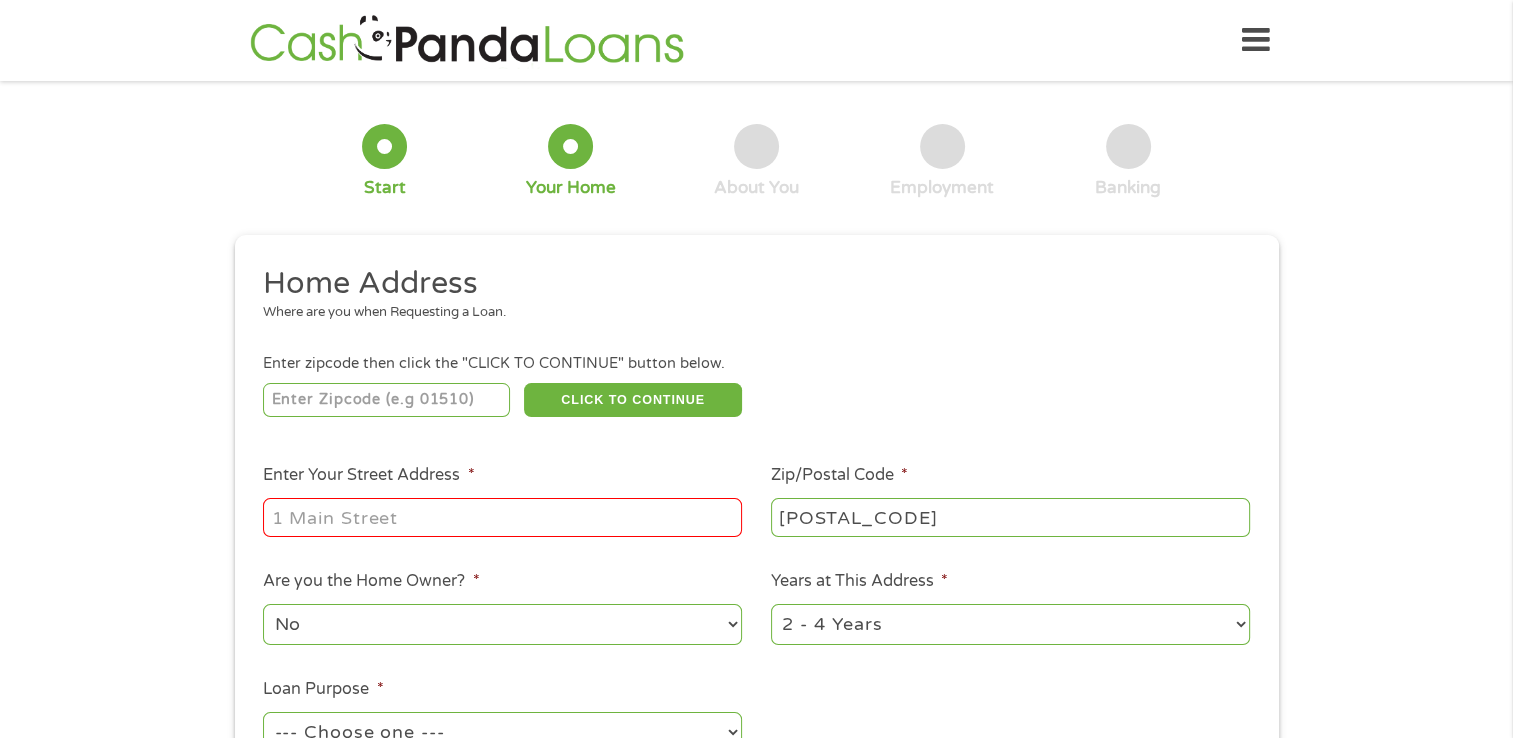 click on "Enter Your Street Address *" at bounding box center (502, 517) 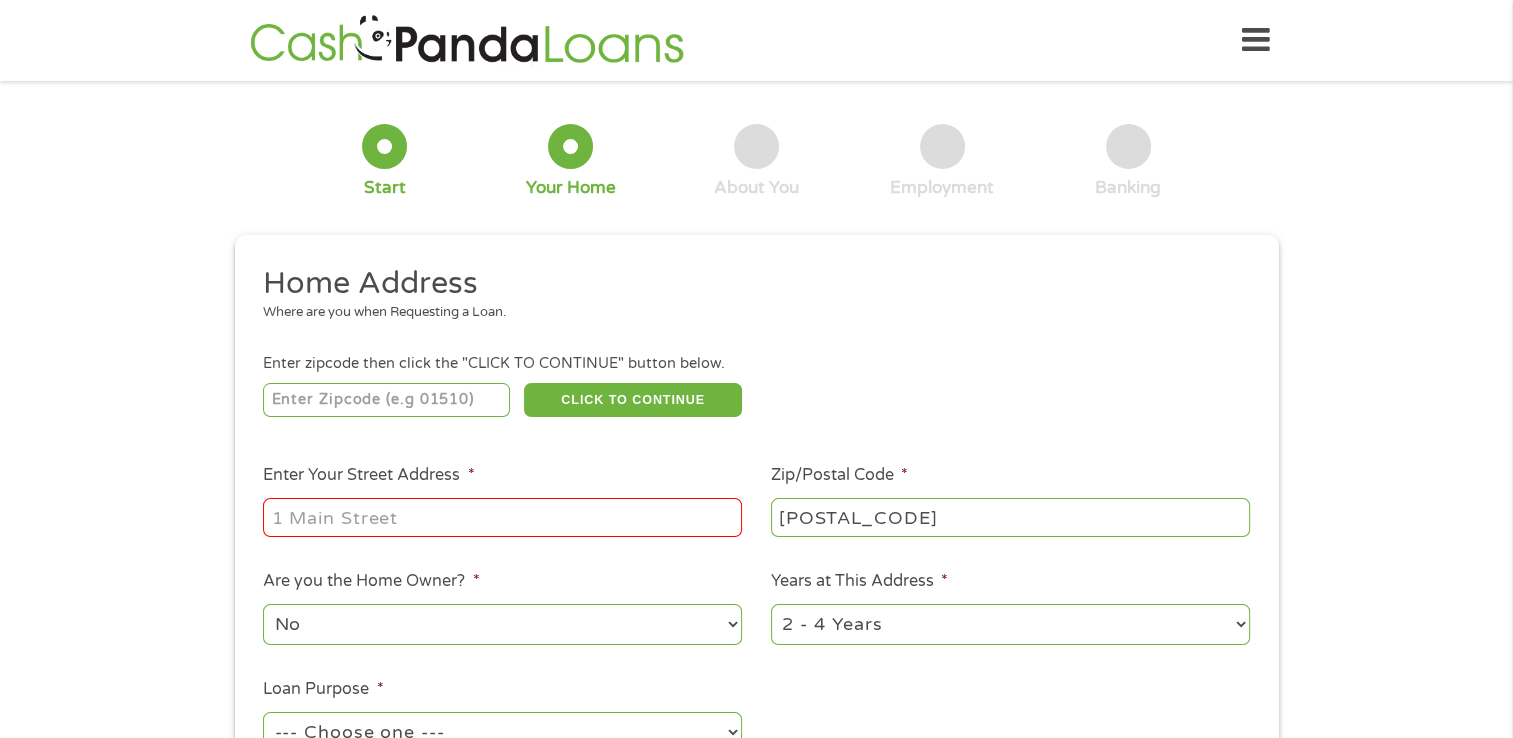 type on "[NUMBER] [STREET], [CITY] [STATE] [POSTAL_CODE]" 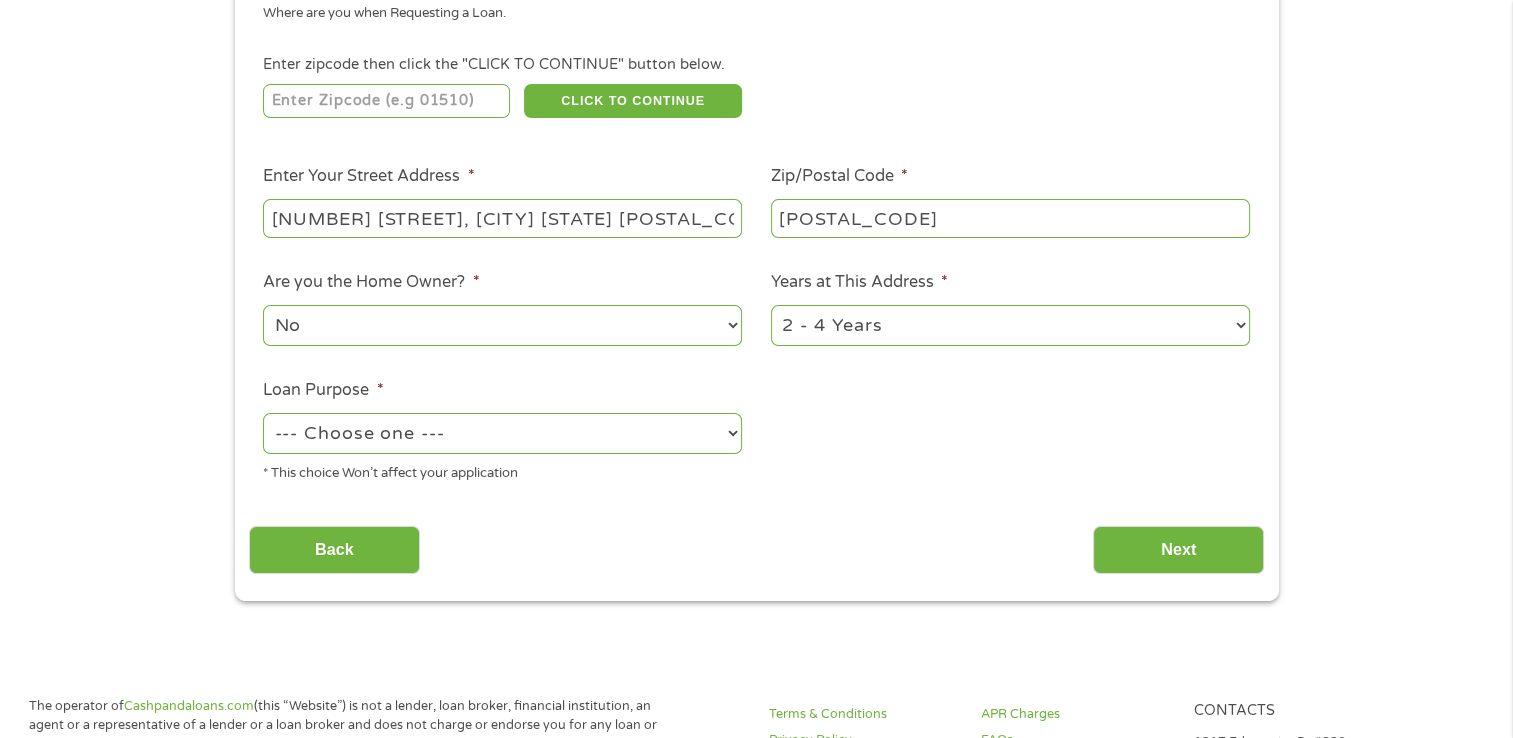 scroll, scrollTop: 300, scrollLeft: 0, axis: vertical 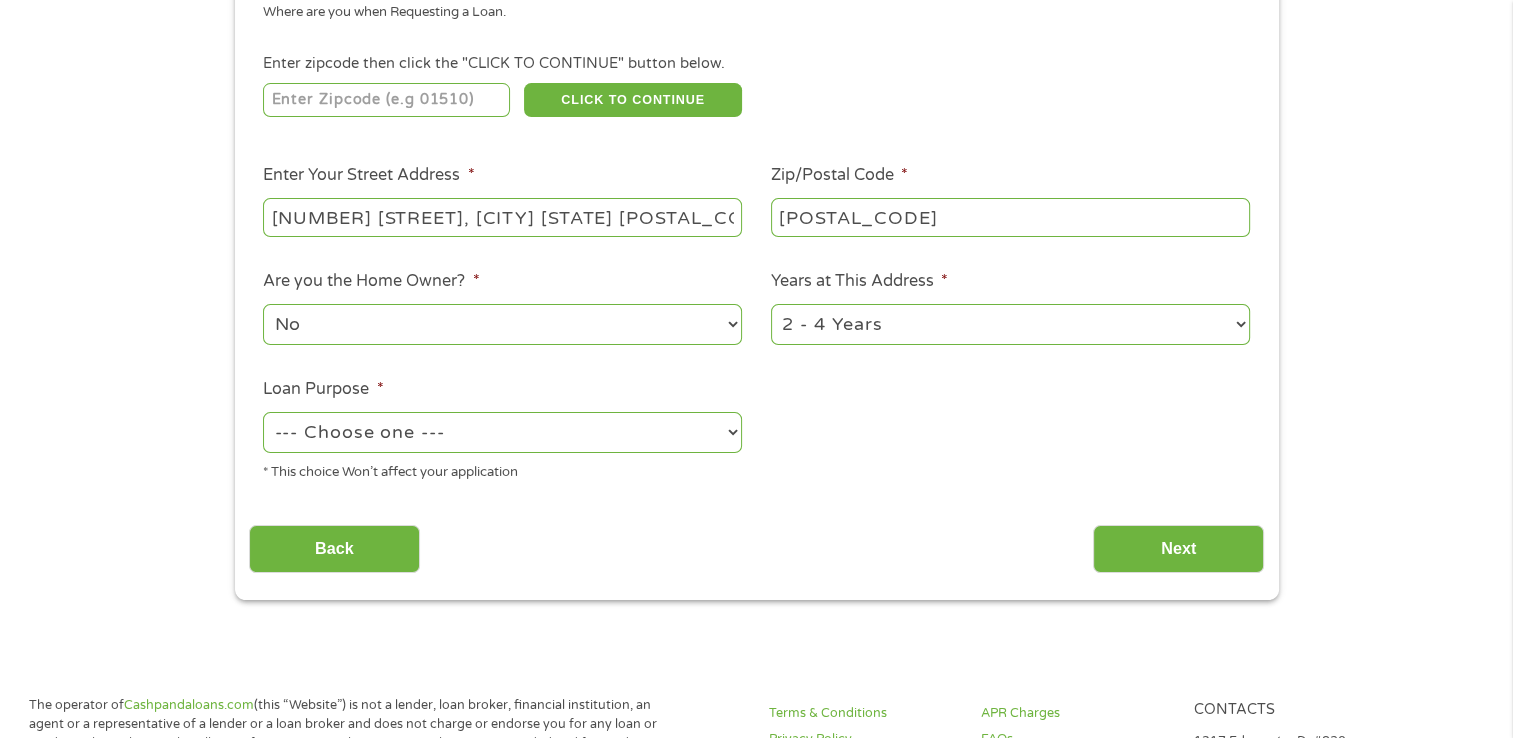 click on "Pay Bills Debt Consolidation Home Improvement Major Purchase Car Loan Short Term Cash Medical Expenses Other" at bounding box center (502, 432) 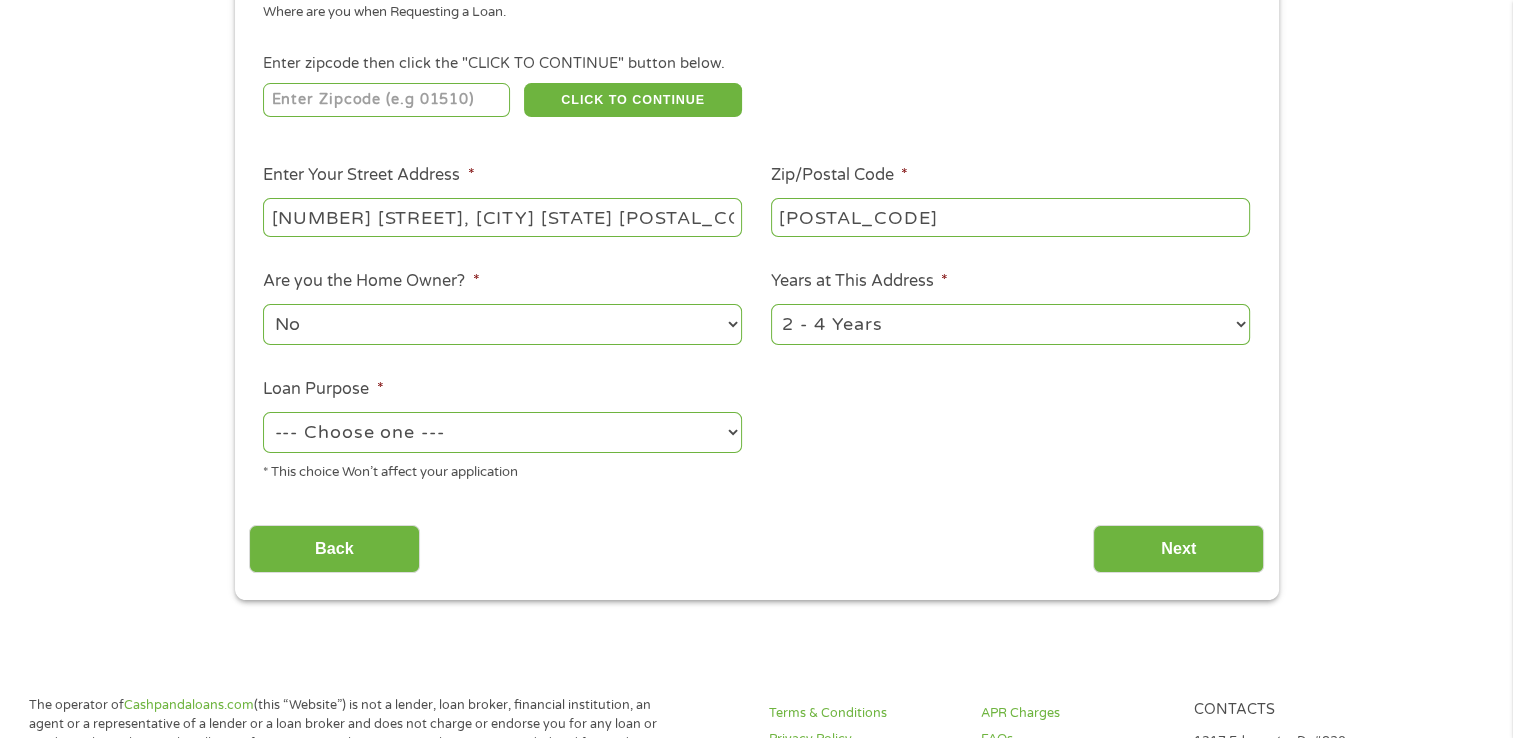 select on "homeimprovement" 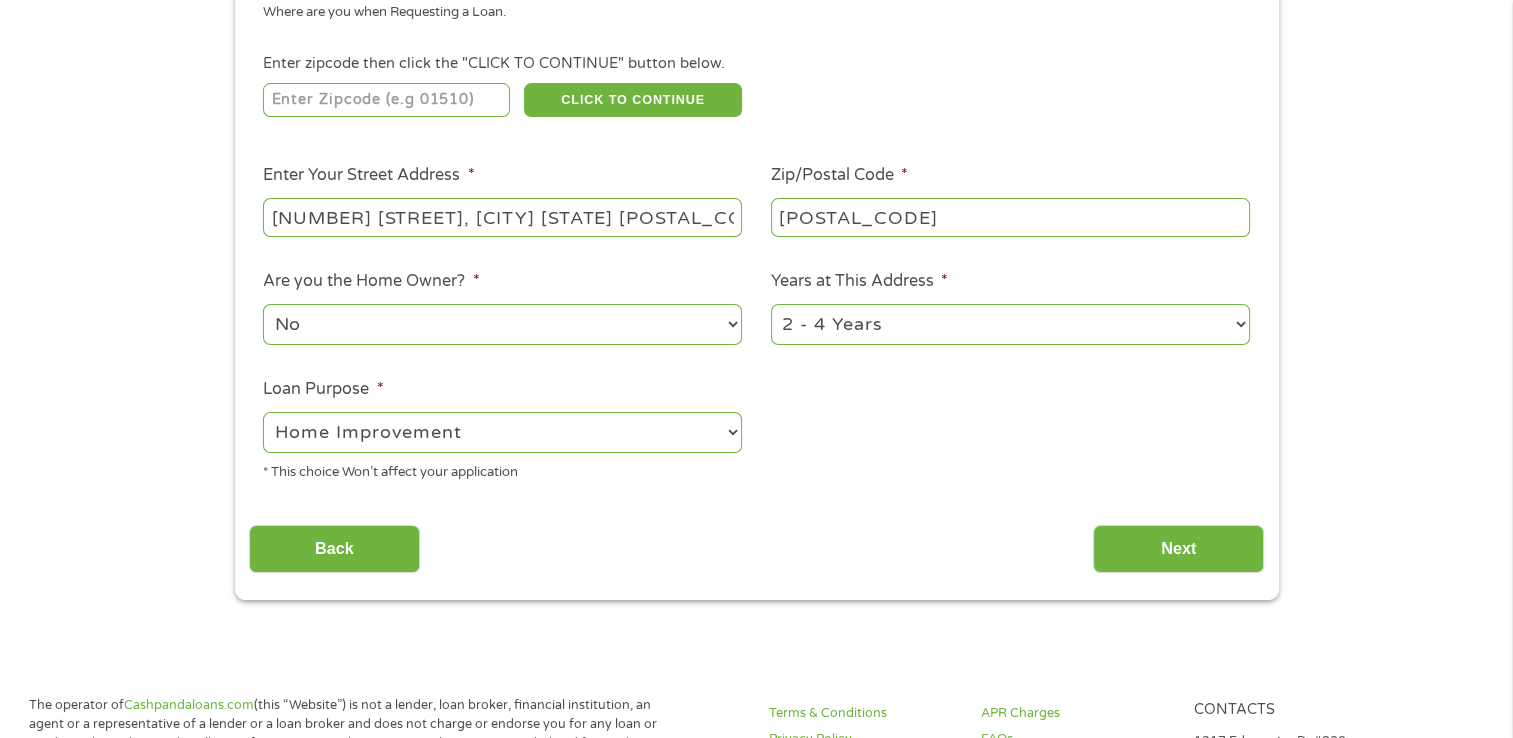 click on "Pay Bills Debt Consolidation Home Improvement Major Purchase Car Loan Short Term Cash Medical Expenses Other" at bounding box center (502, 432) 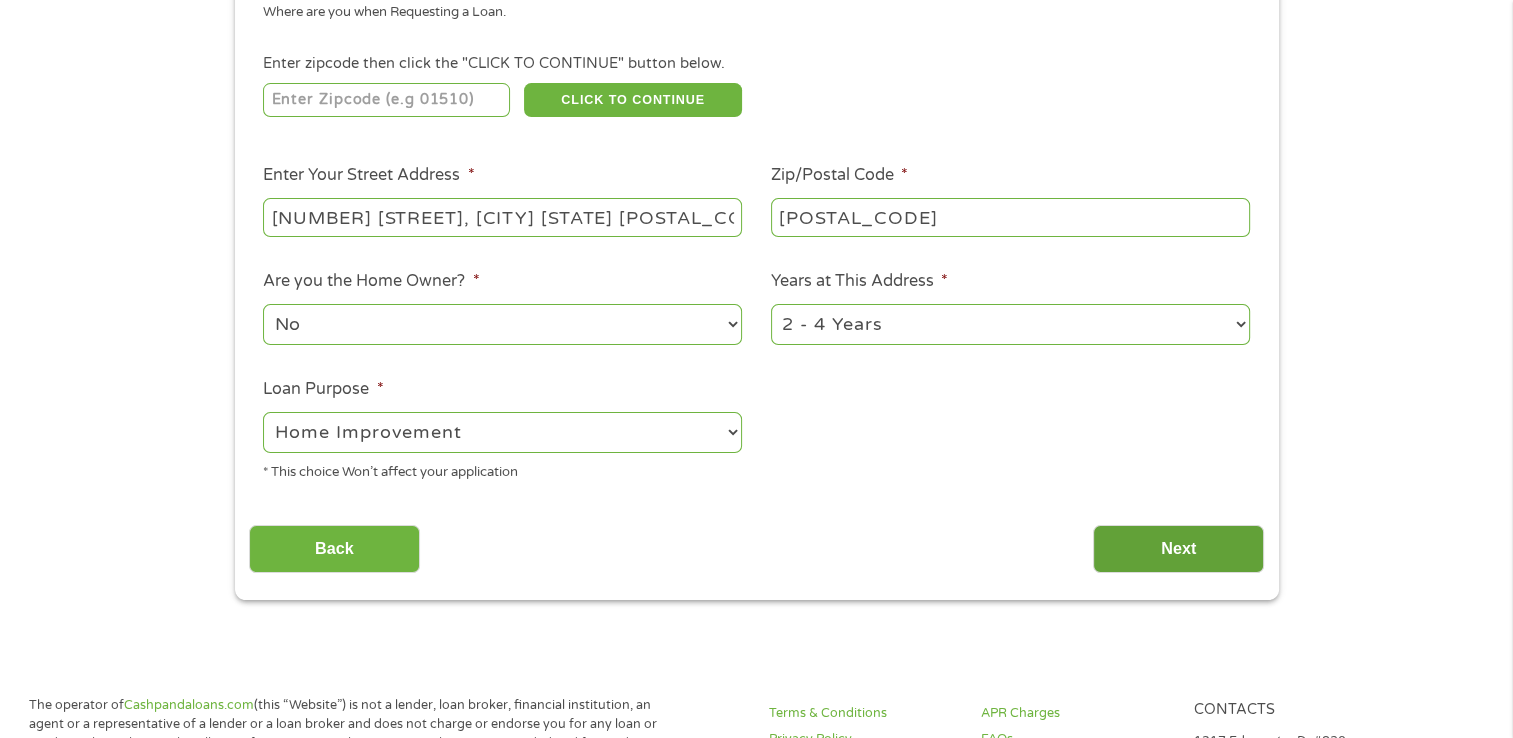 click on "Next" at bounding box center (1178, 549) 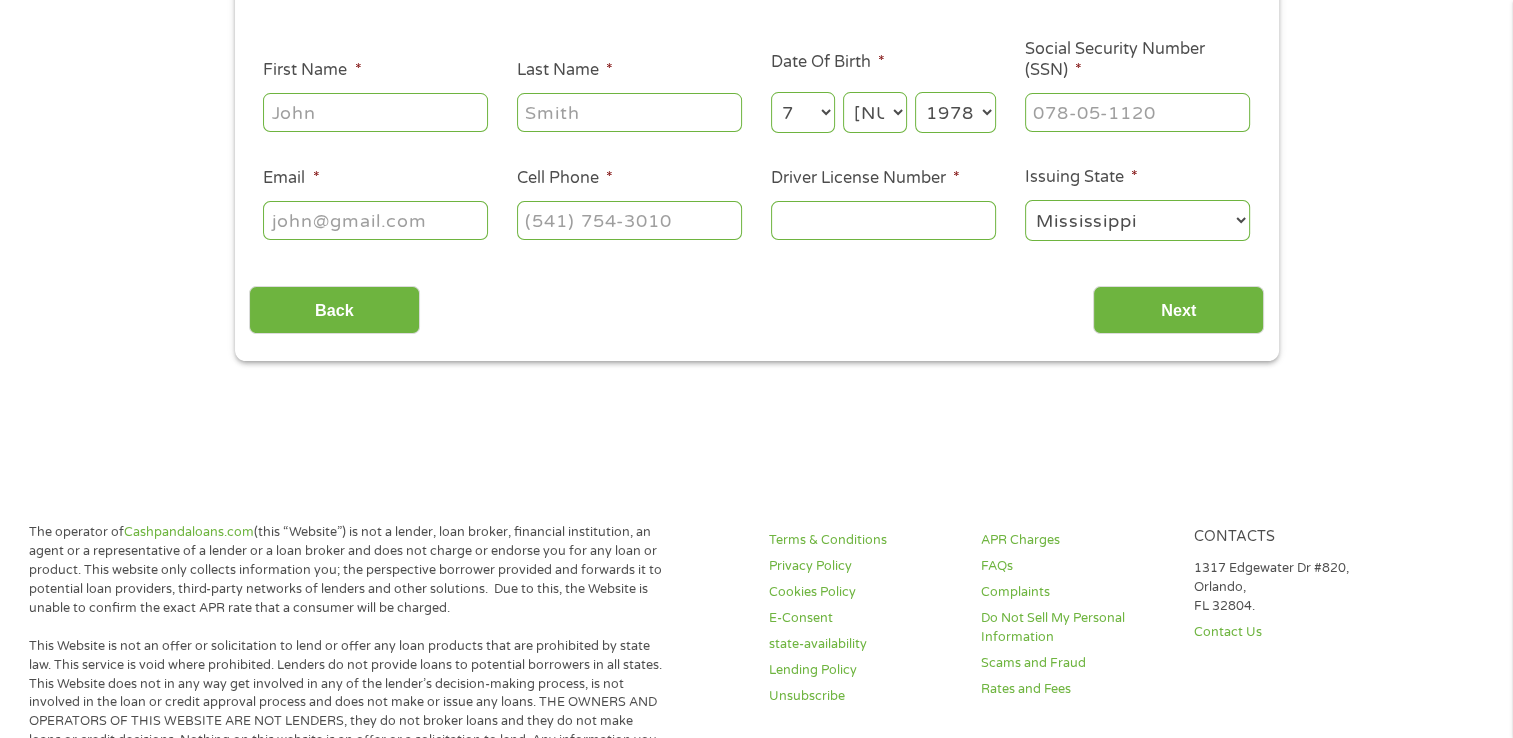scroll, scrollTop: 8, scrollLeft: 8, axis: both 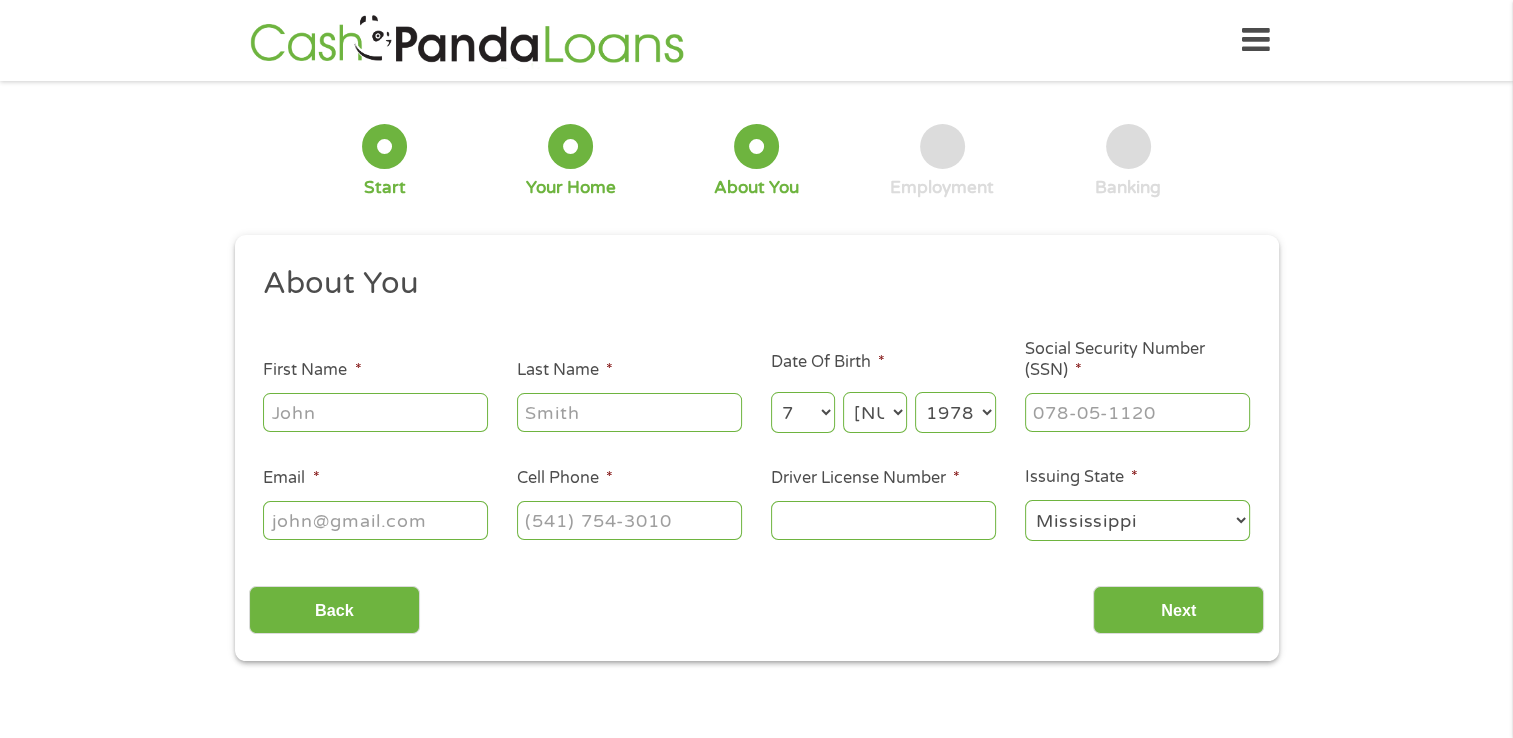 click on "First Name *" at bounding box center (375, 412) 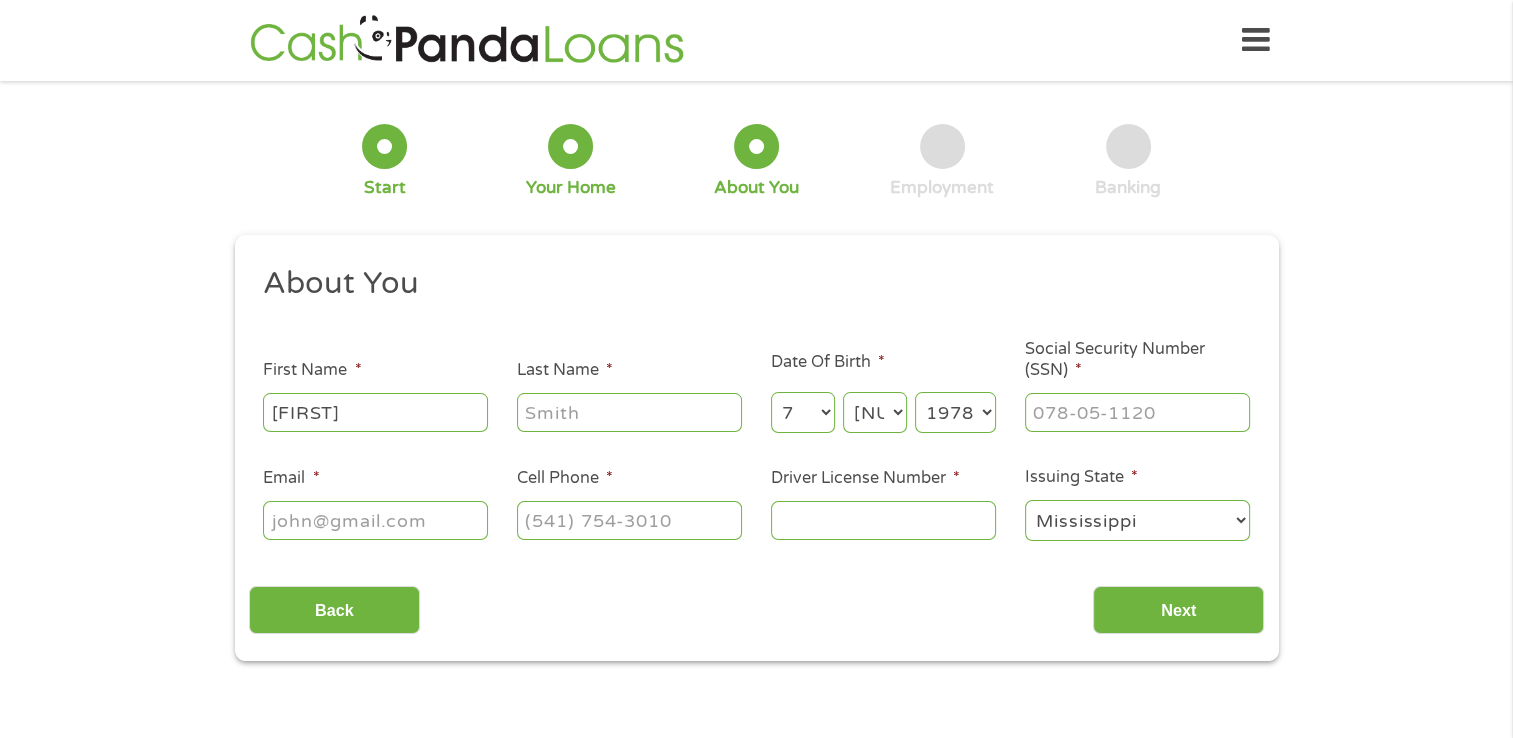 type on "White" 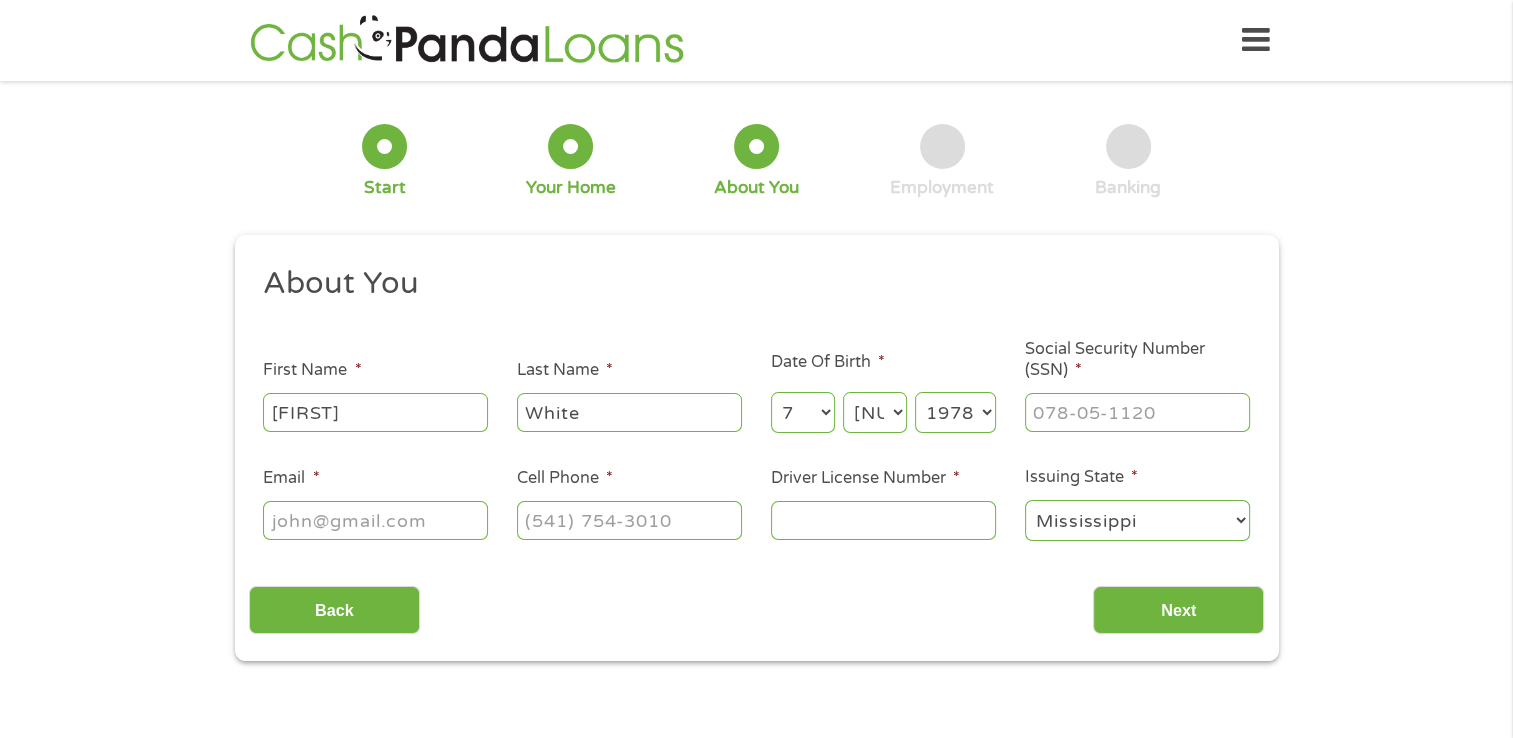 select on "12" 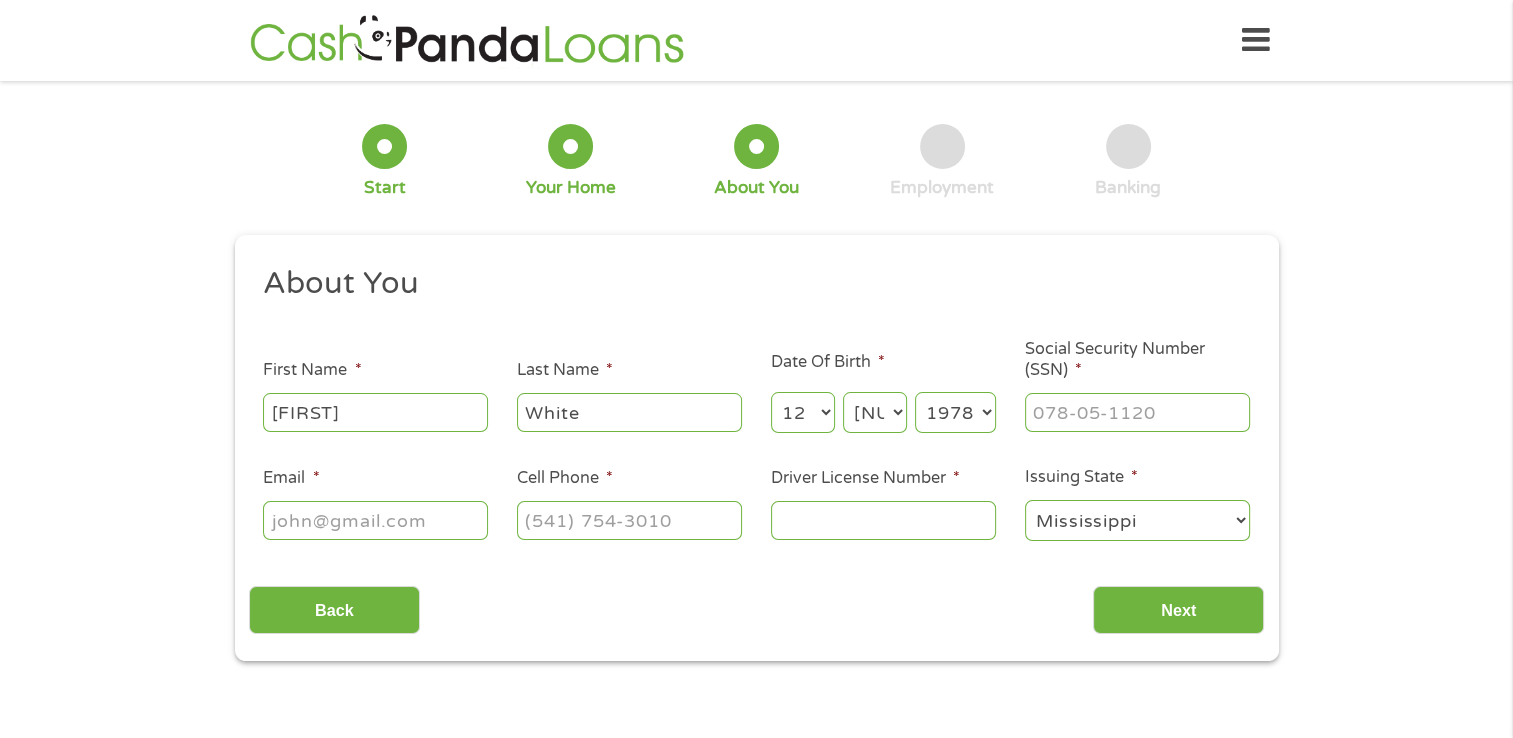 type on "[EMAIL]" 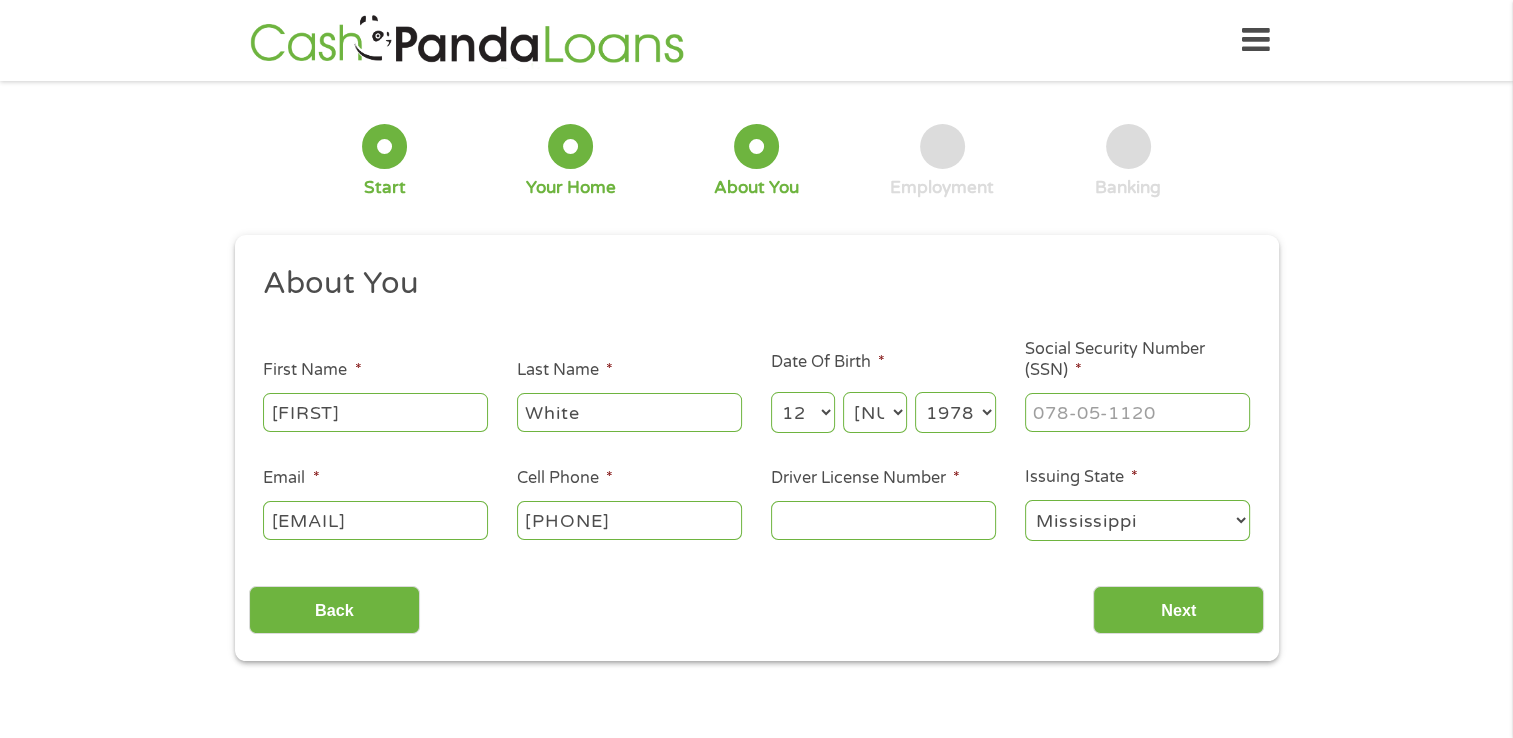 type on "[PHONE]" 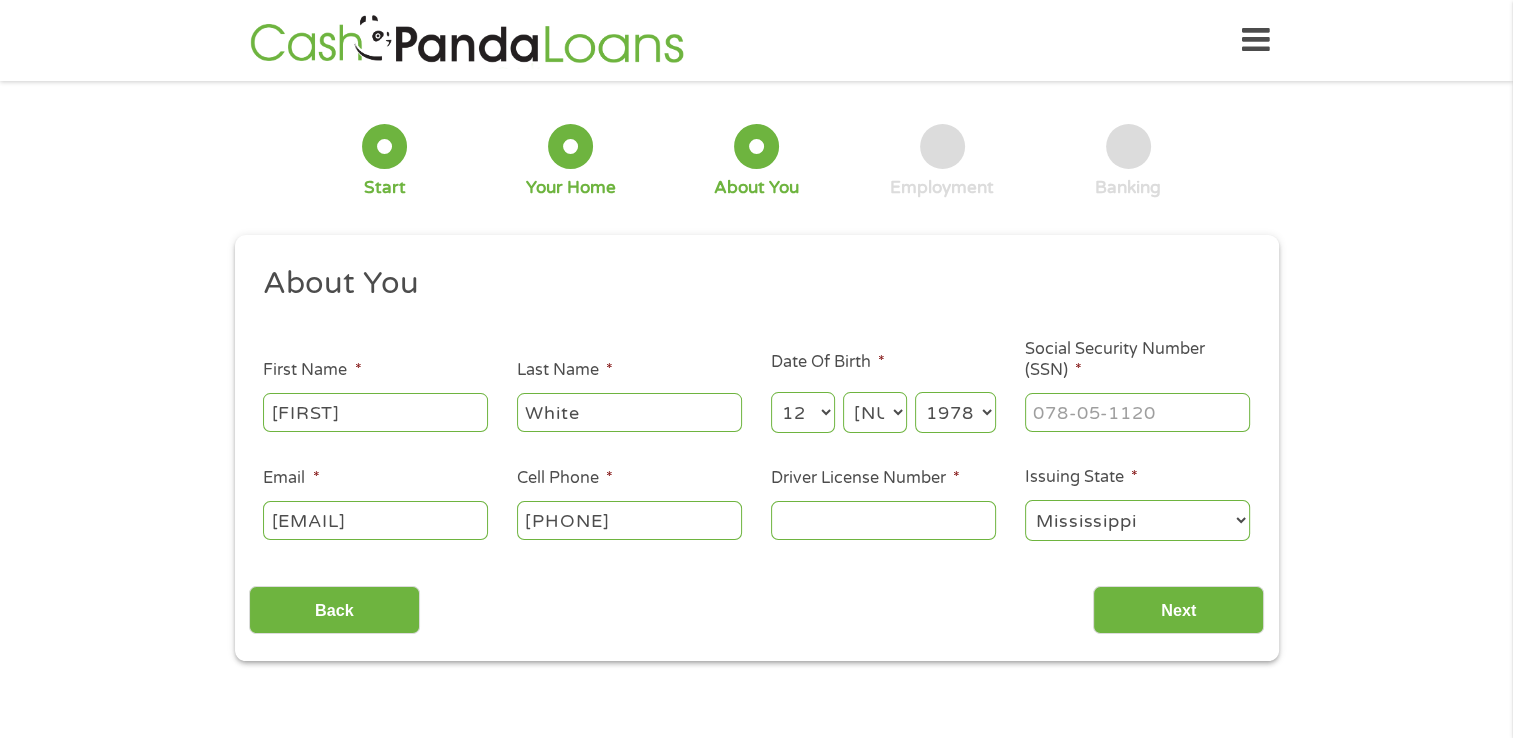 click on "Day 1 2 3 4 5 6 7 8 9 10 11 12 13 14 15 16 17 18 19 20 21 22 23 24 25 26 27 28 29 30 31" at bounding box center [875, 412] 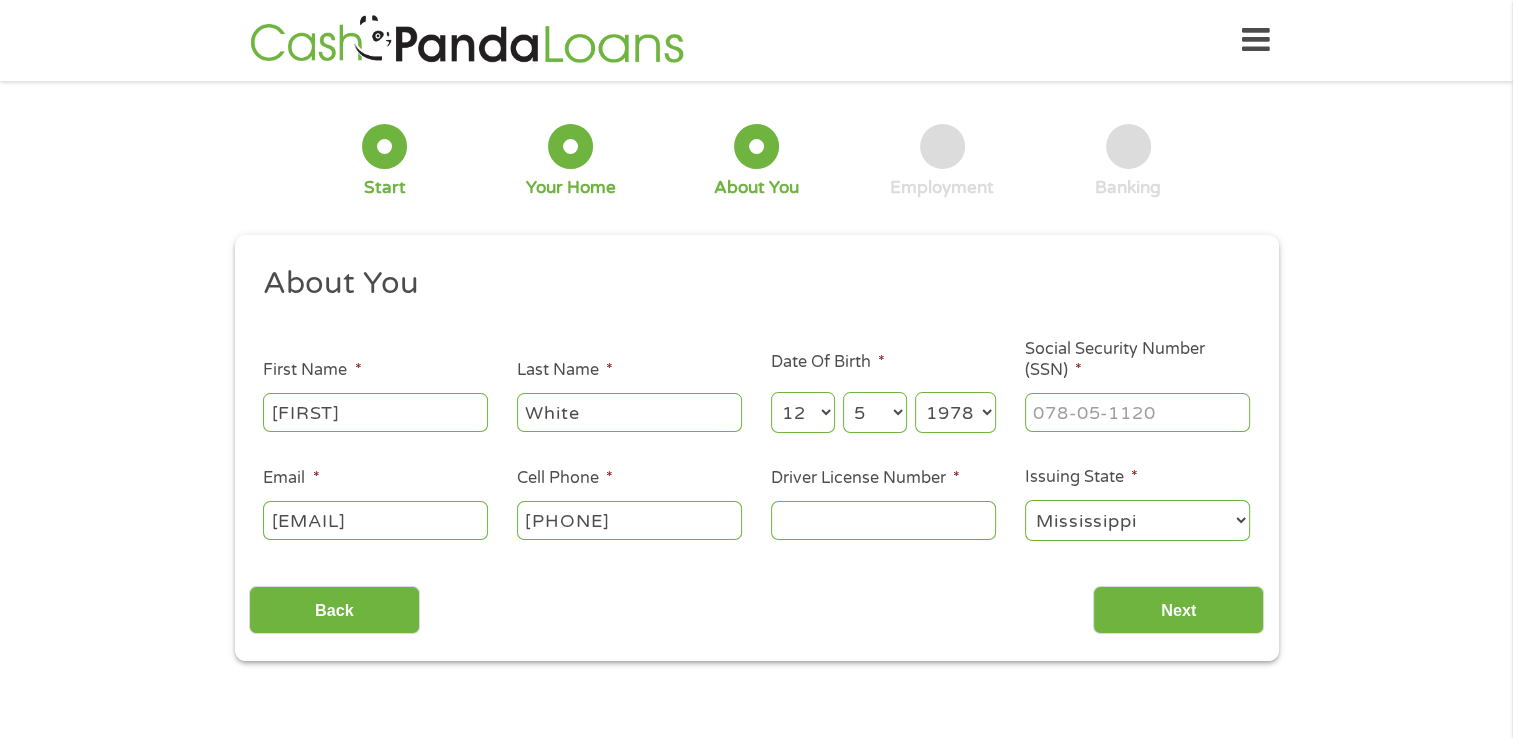 click on "Day 1 2 3 4 5 6 7 8 9 10 11 12 13 14 15 16 17 18 19 20 21 22 23 24 25 26 27 28 29 30 31" at bounding box center (875, 412) 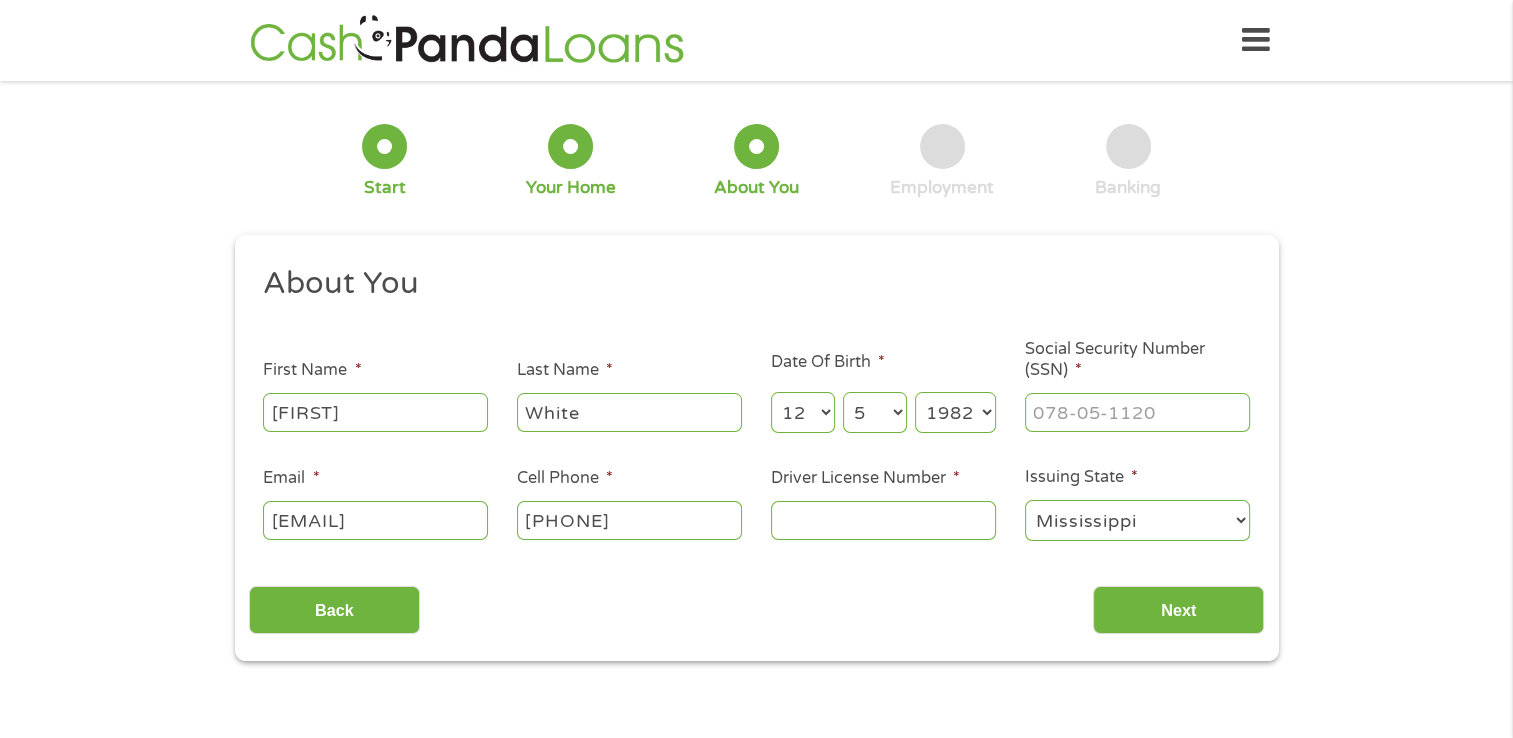 click on "Year 2007 2006 2005 2004 2003 2002 2001 2000 1999 1998 1997 1996 1995 1994 1993 1992 1991 1990 1989 1988 1987 1986 1985 1984 1983 1982 1981 1980 1979 1978 1977 1976 1975 1974 1973 1972 1971 1970 1969 1968 1967 1966 1965 1964 1963 1962 1961 1960 1959 1958 1957 1956 1955 1954 1953 1952 1951 1950 1949 1948 1947 1946 1945 1944 1943 1942 1941 1940 1939 1938 1937 1936 1935 1934 1933 1932 1931 1930 1929 1928 1927 1926 1925 1924 1923 1922 1921 1920" at bounding box center (955, 412) 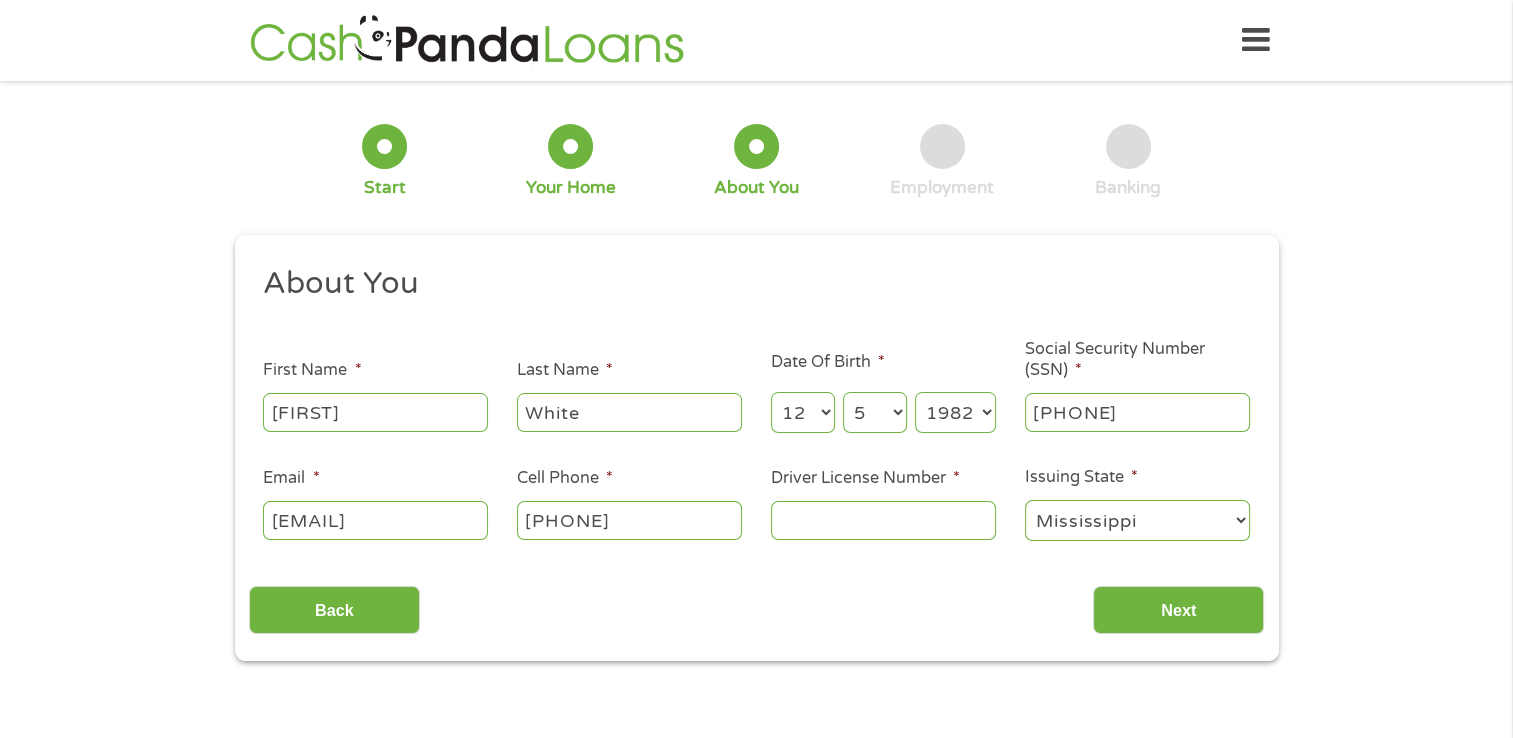 click on "[PHONE]" at bounding box center [1137, 412] 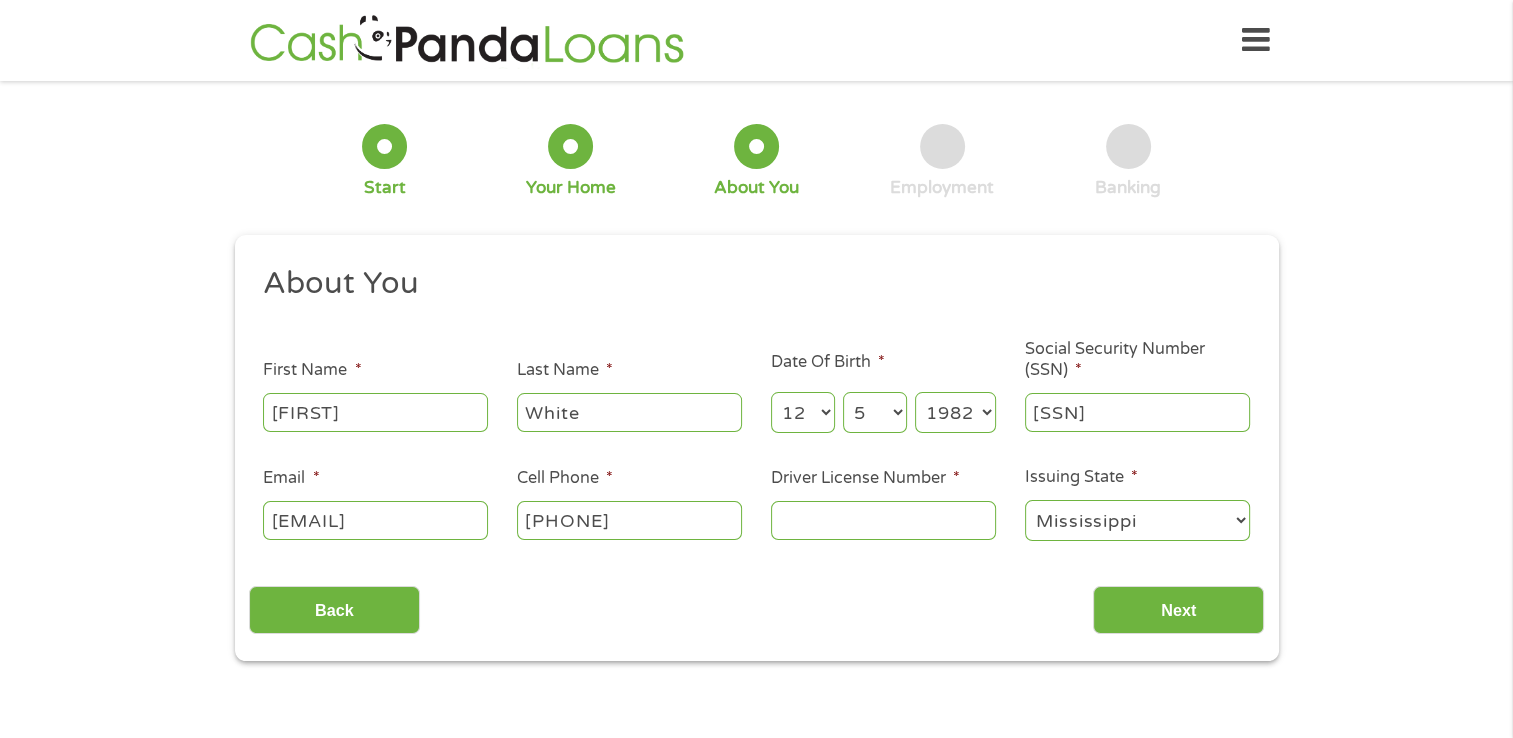 type on "[SSN]" 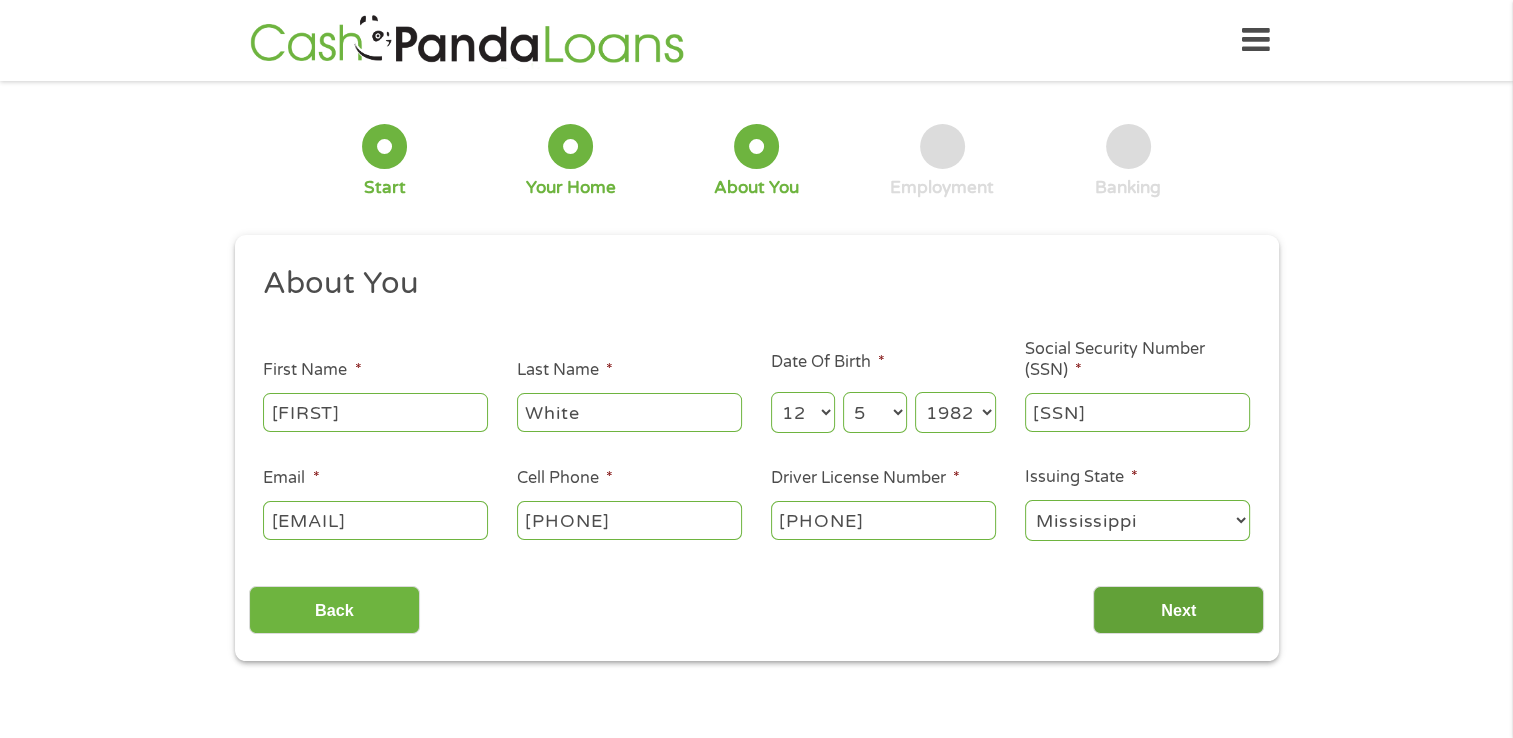 type on "[PHONE]" 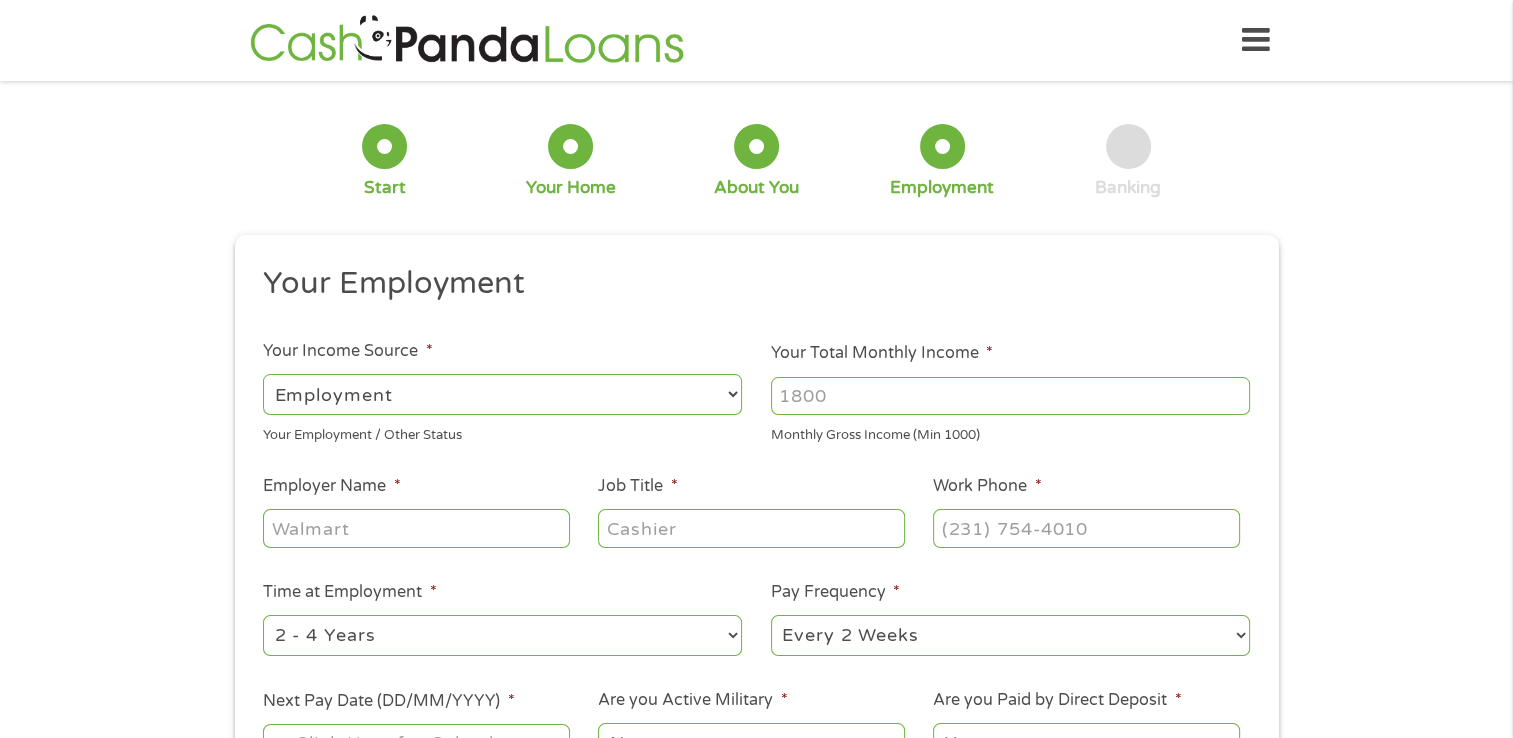 scroll, scrollTop: 8, scrollLeft: 8, axis: both 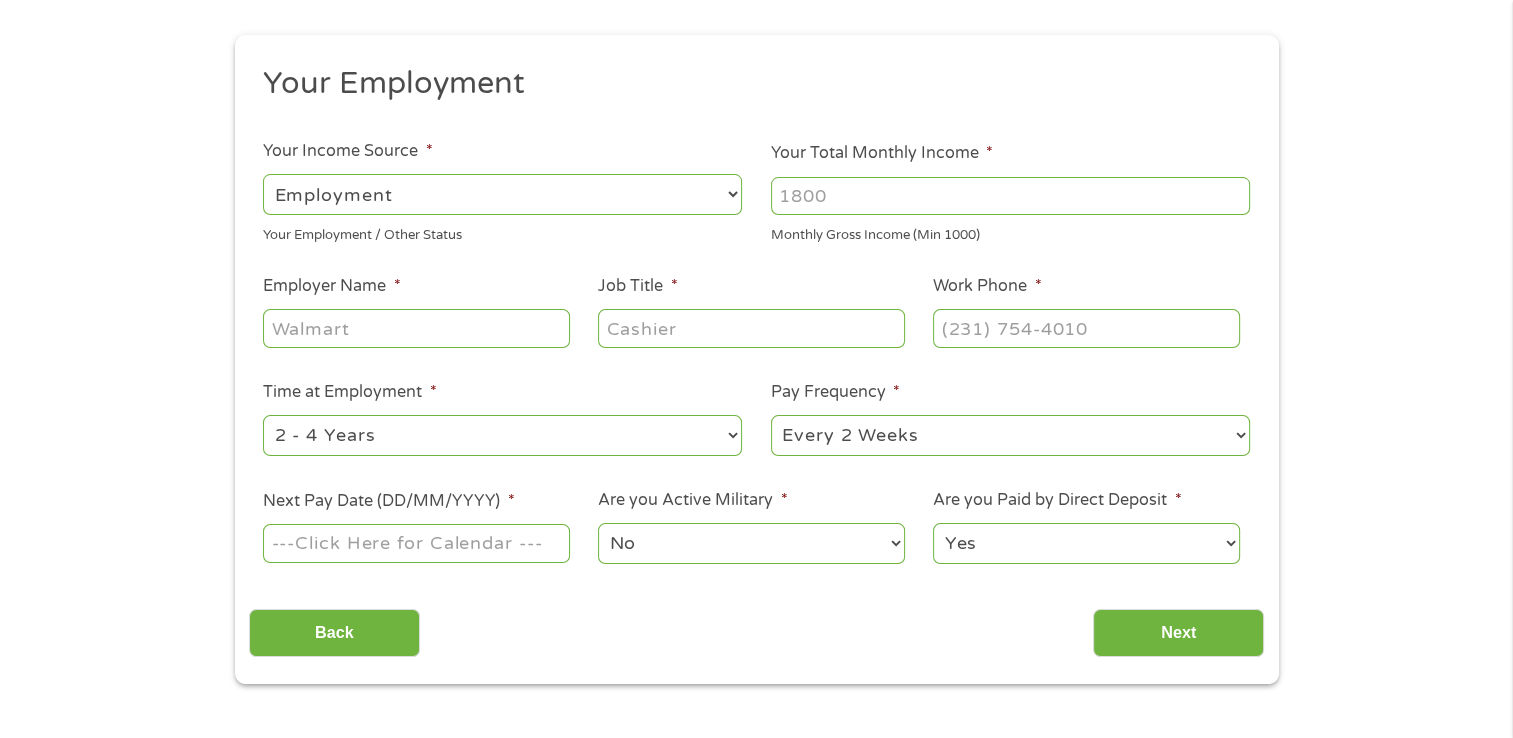 click on "Your Total Monthly Income *" at bounding box center (1010, 196) 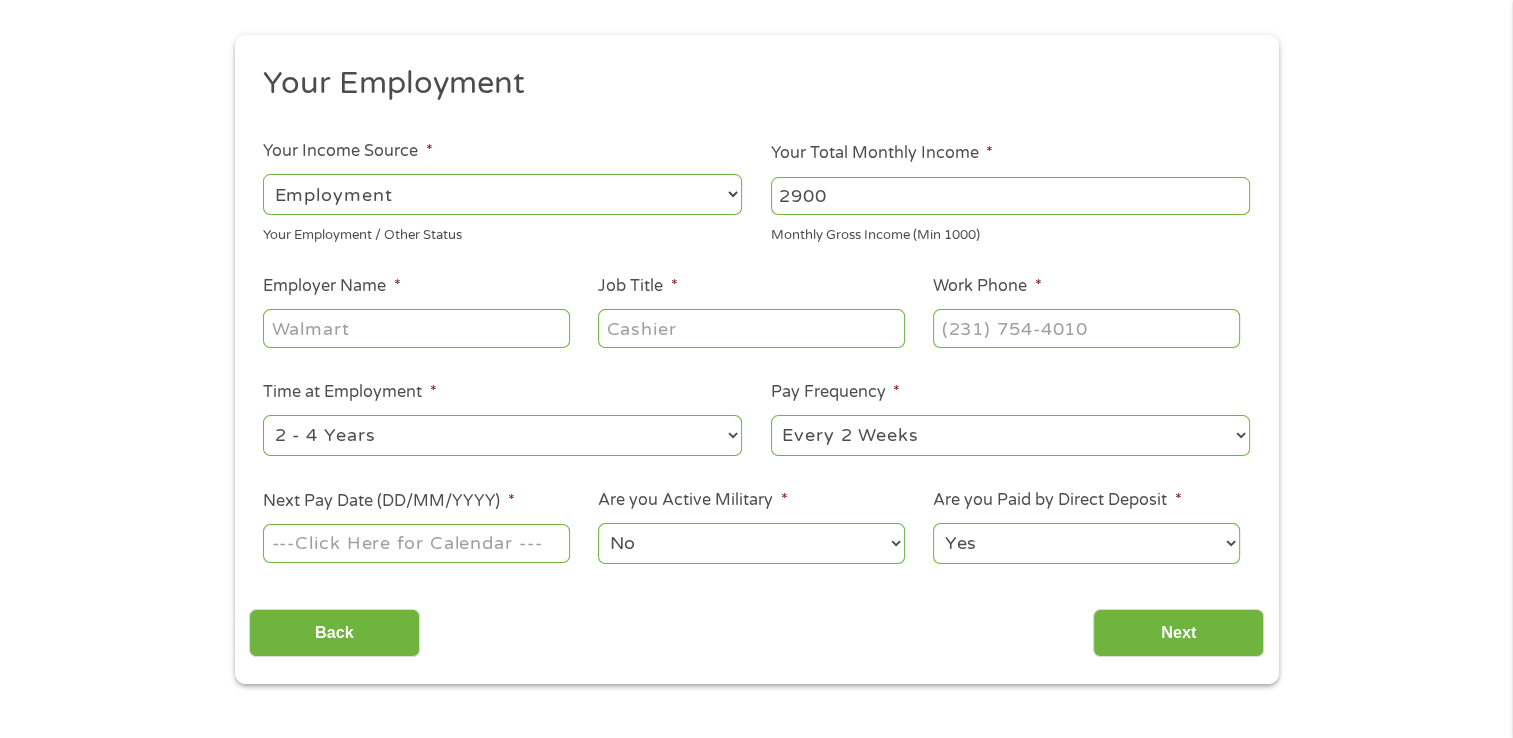type on "2900" 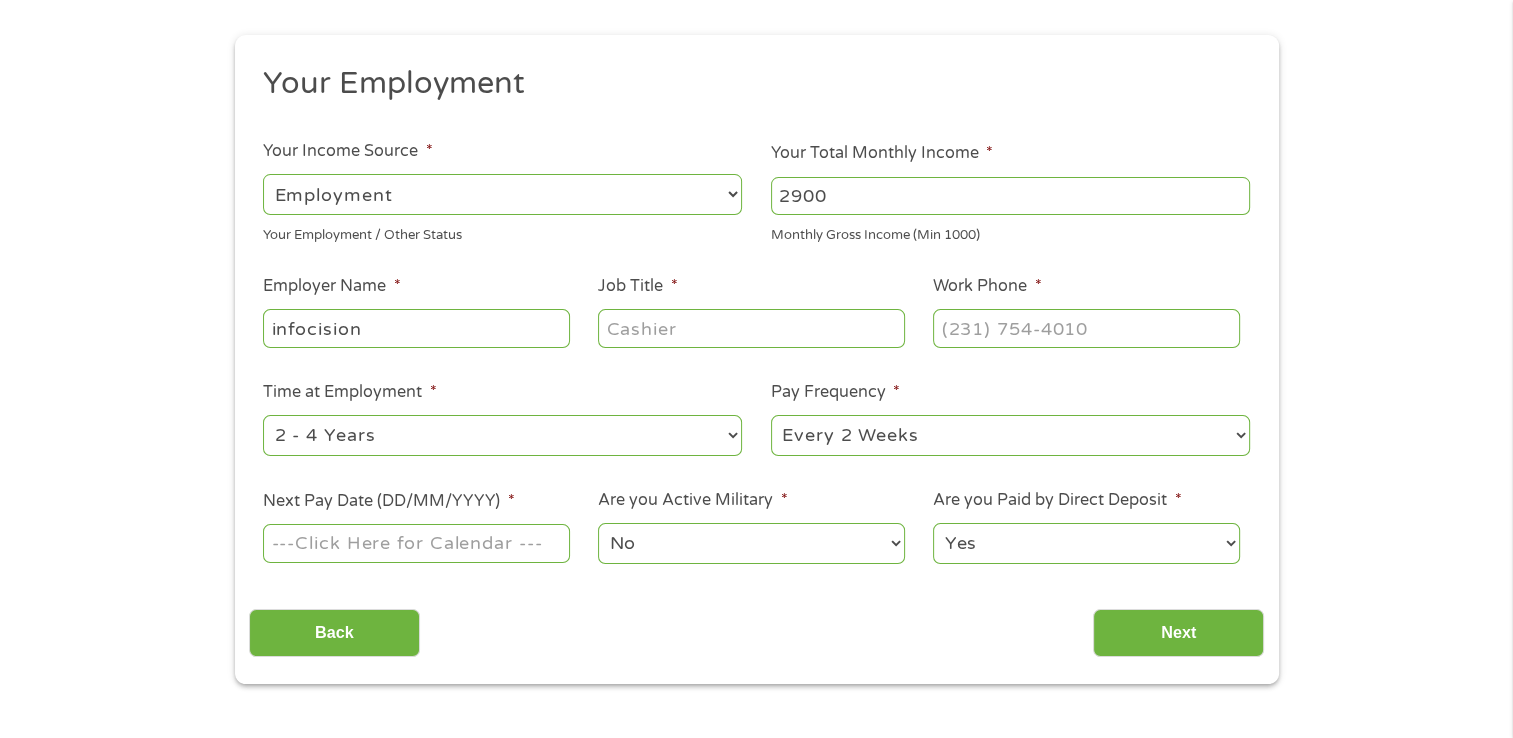 type on "infocision" 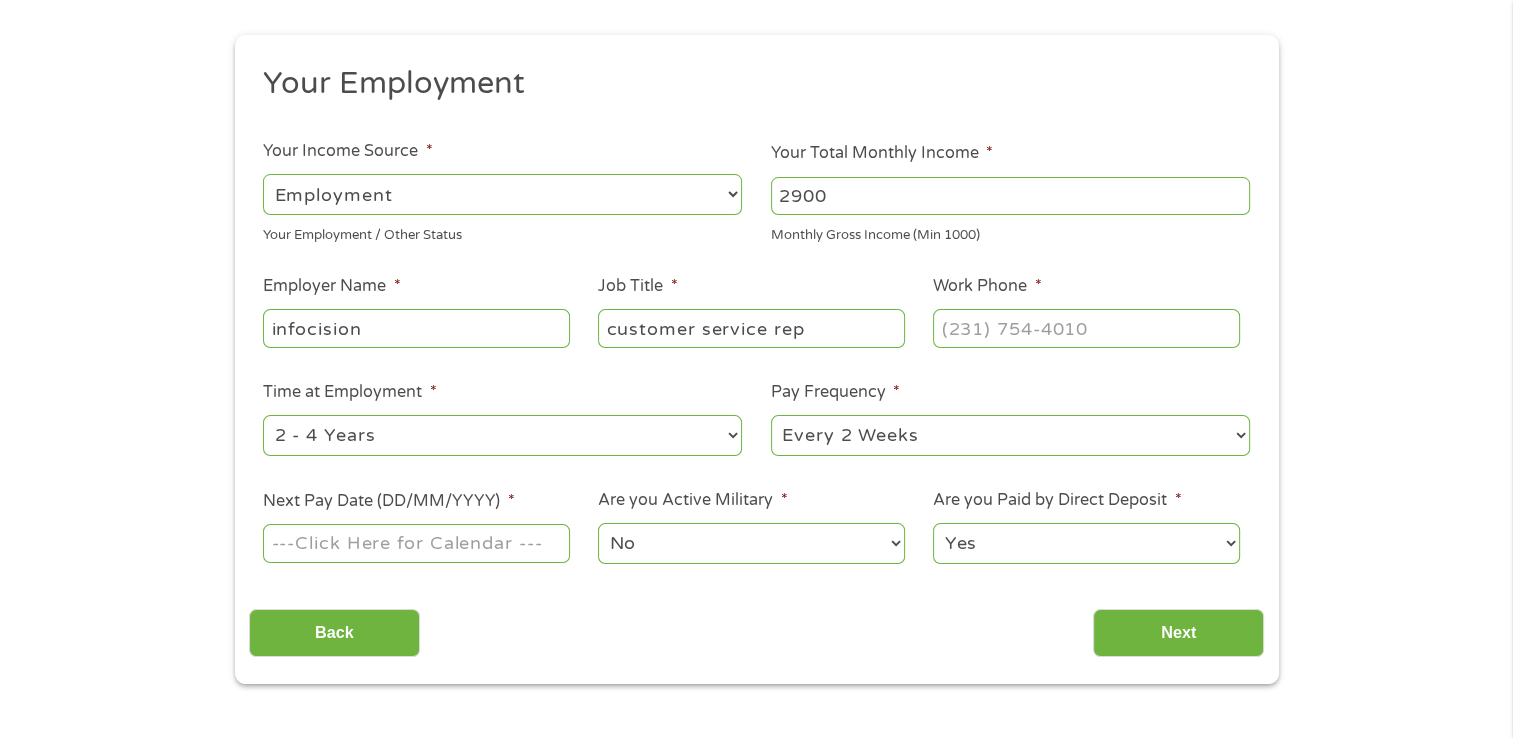 type on "customer service rep" 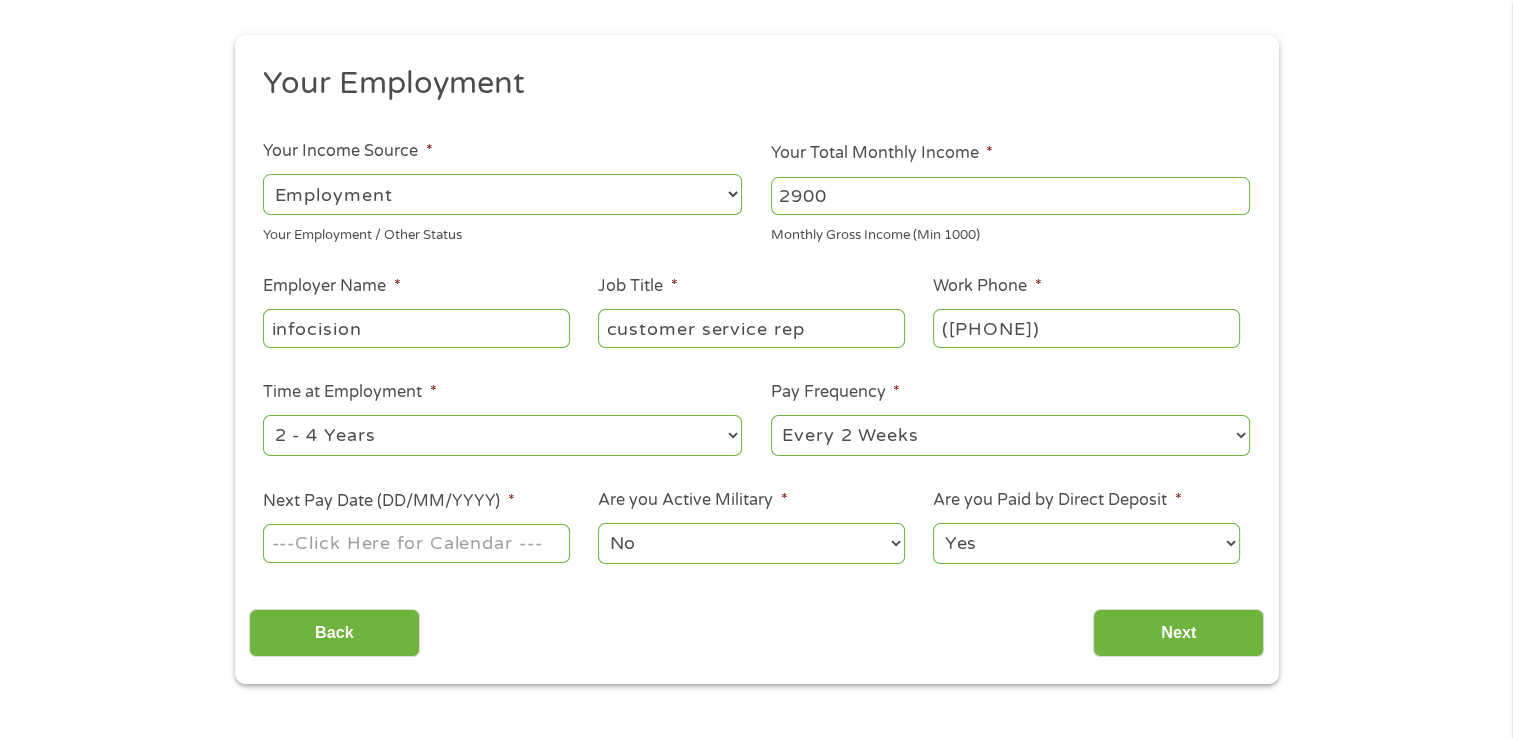 click on "([PHONE])" at bounding box center (1086, 328) 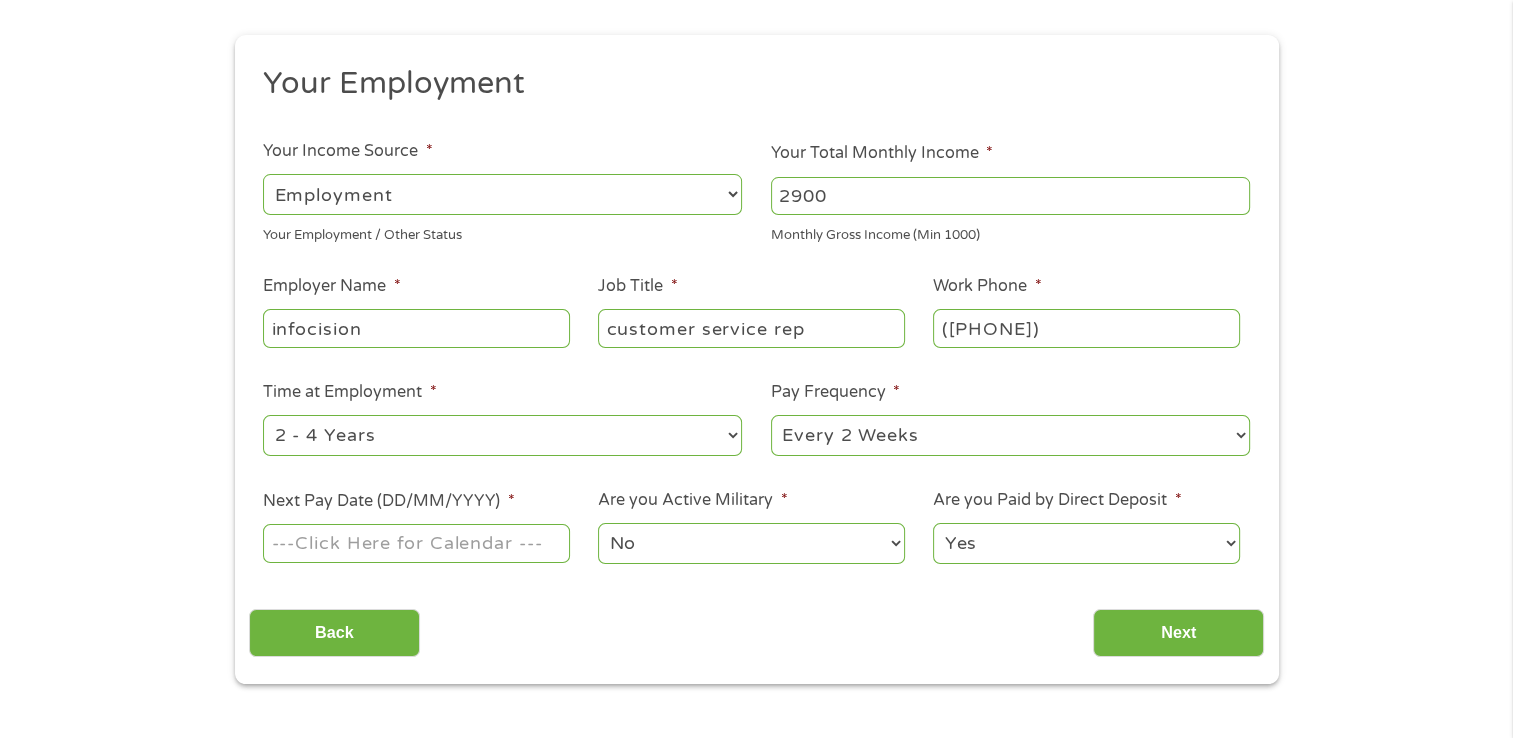 type on "[PHONE]" 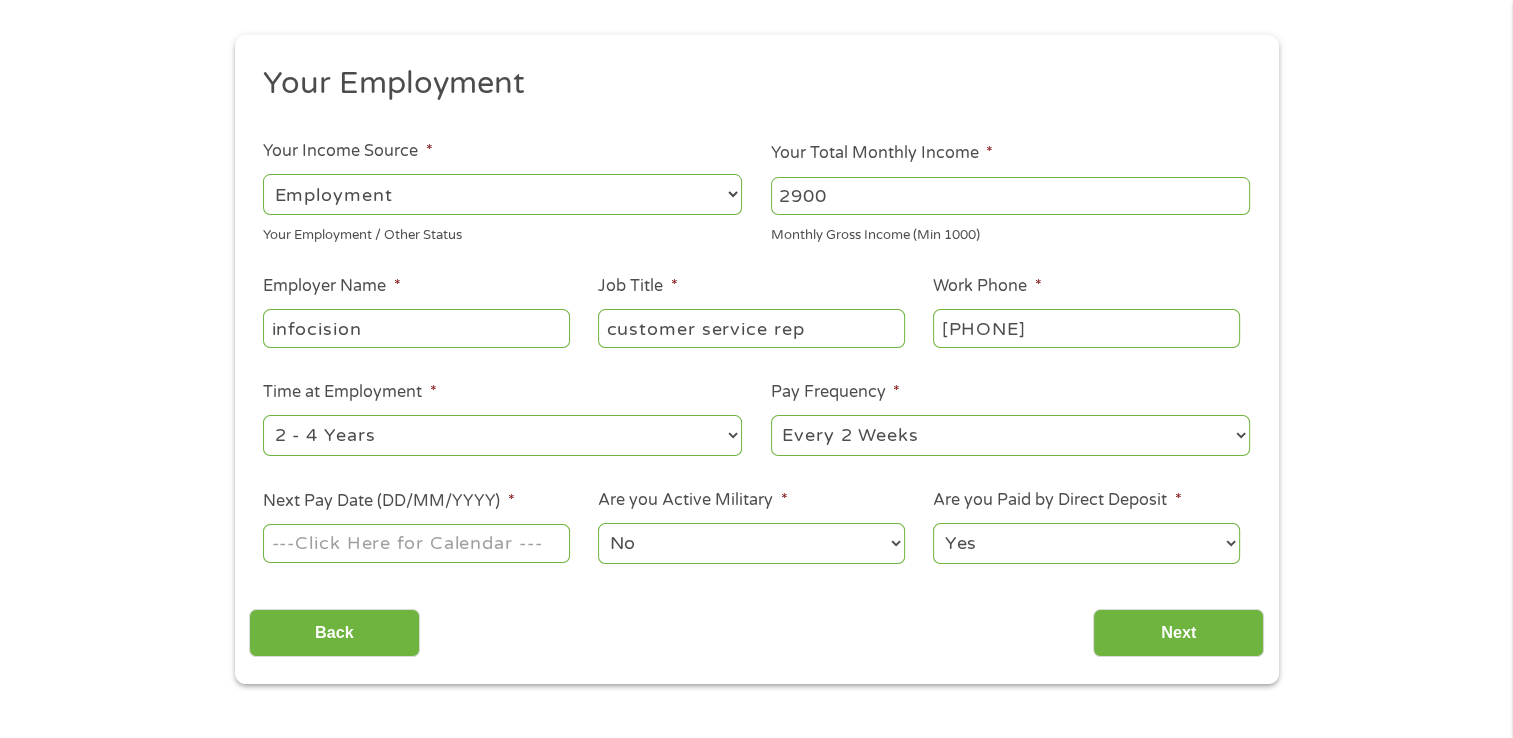 click on "Time at Employment * --- Choose one --- 1 Year or less 1 - 2 Years 2 - 4 Years Over 4 Years" at bounding box center [503, 419] 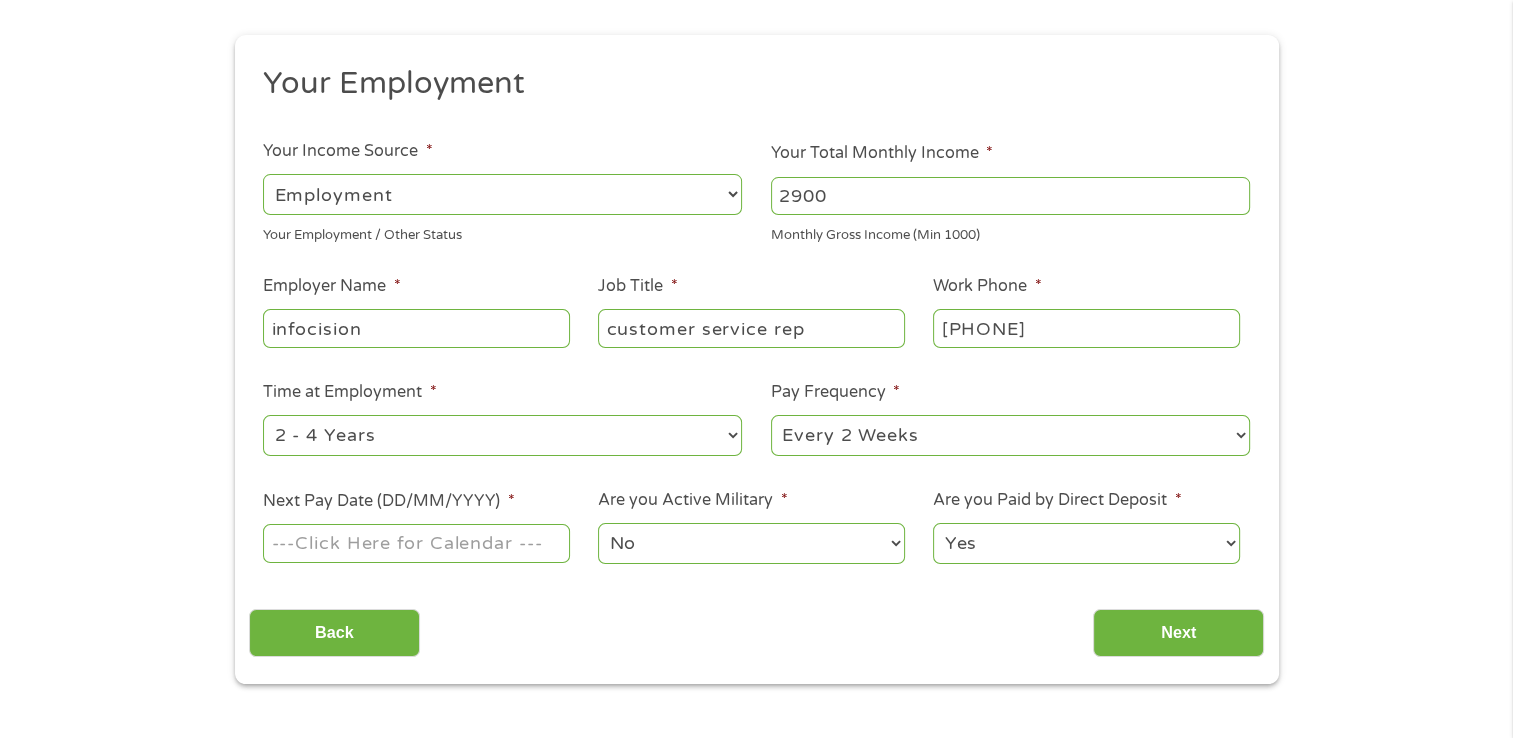 select on "weekly" 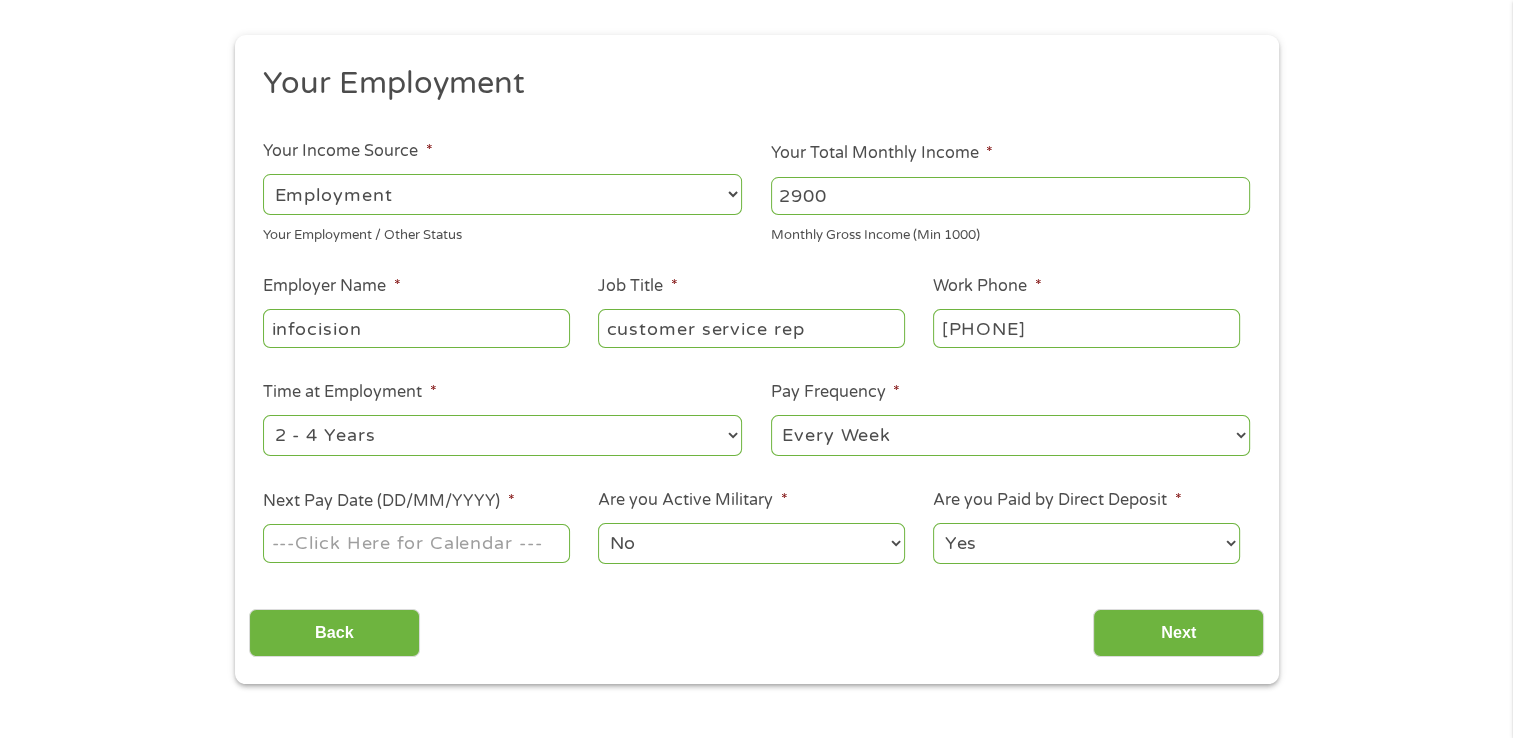click on "--- Choose one --- Every 2 Weeks Every Week Monthly Semi-Monthly" at bounding box center [1010, 435] 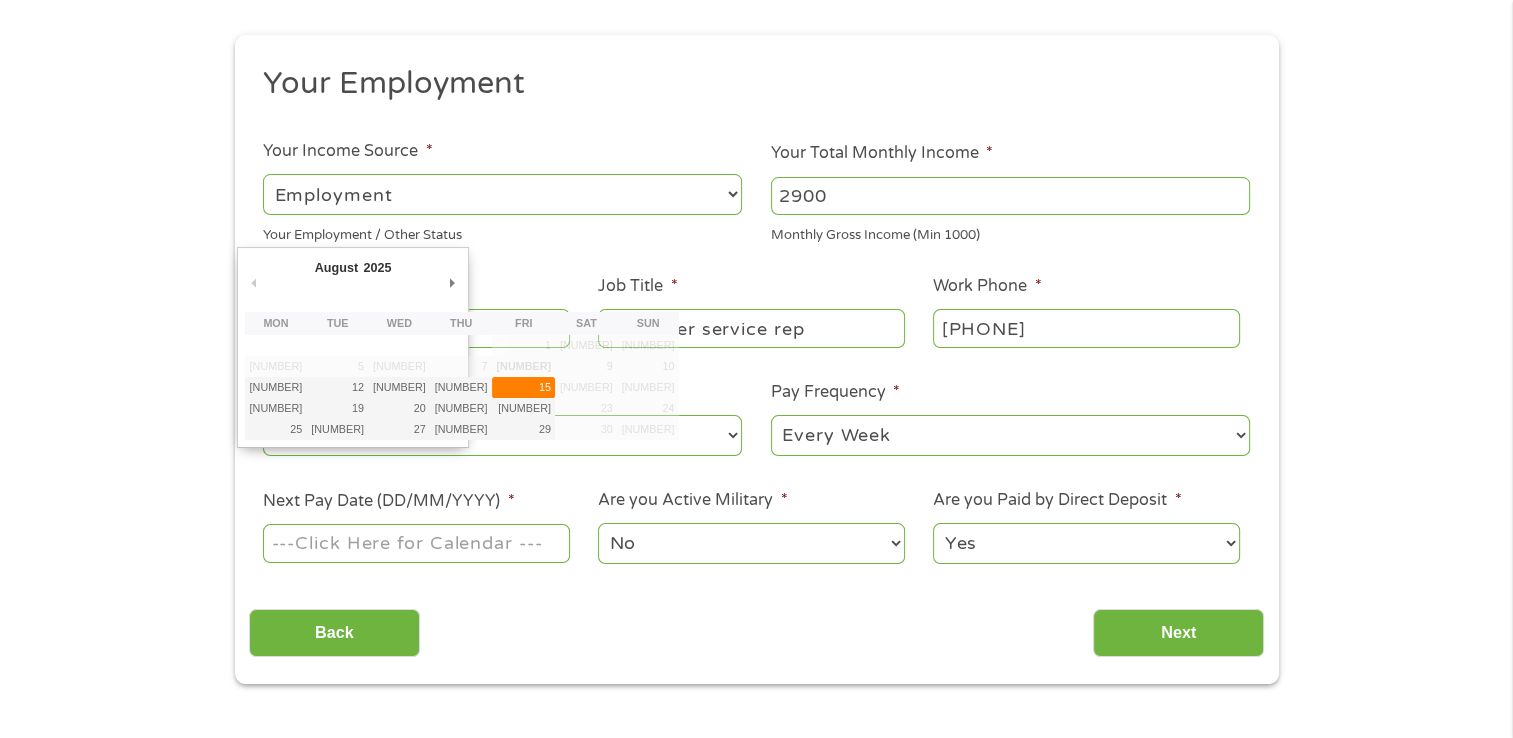 type on "15/08/2025" 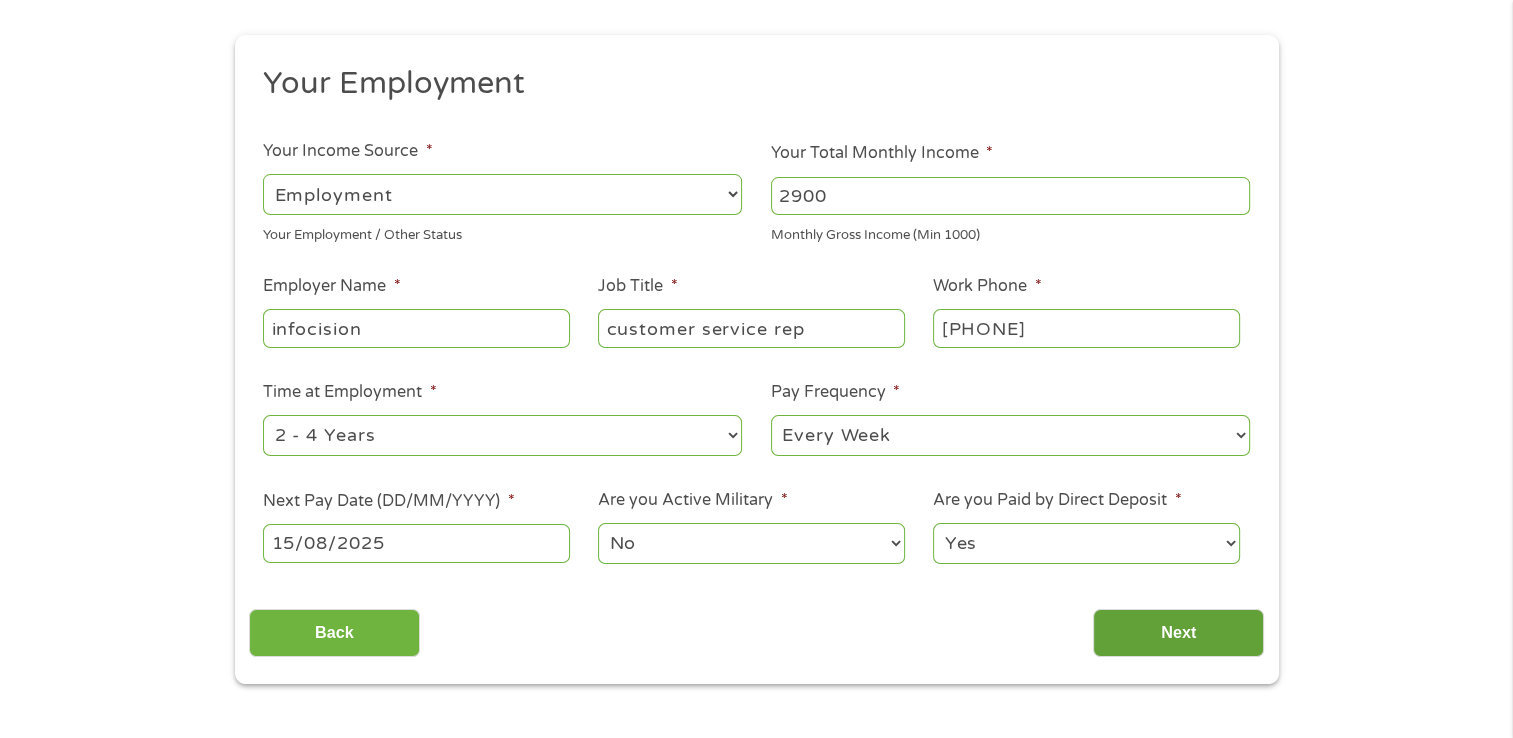 click on "Next" at bounding box center (1178, 633) 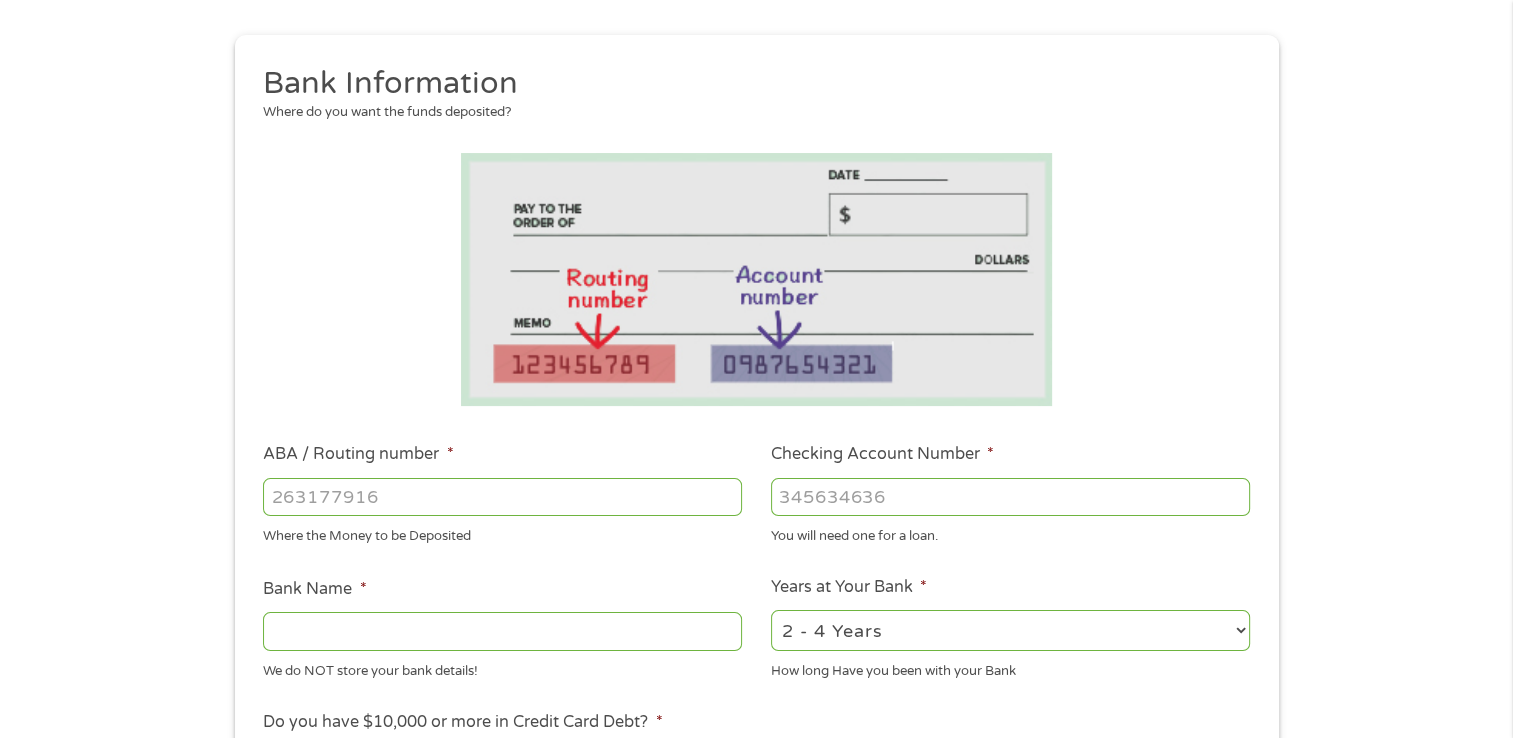 scroll, scrollTop: 8, scrollLeft: 8, axis: both 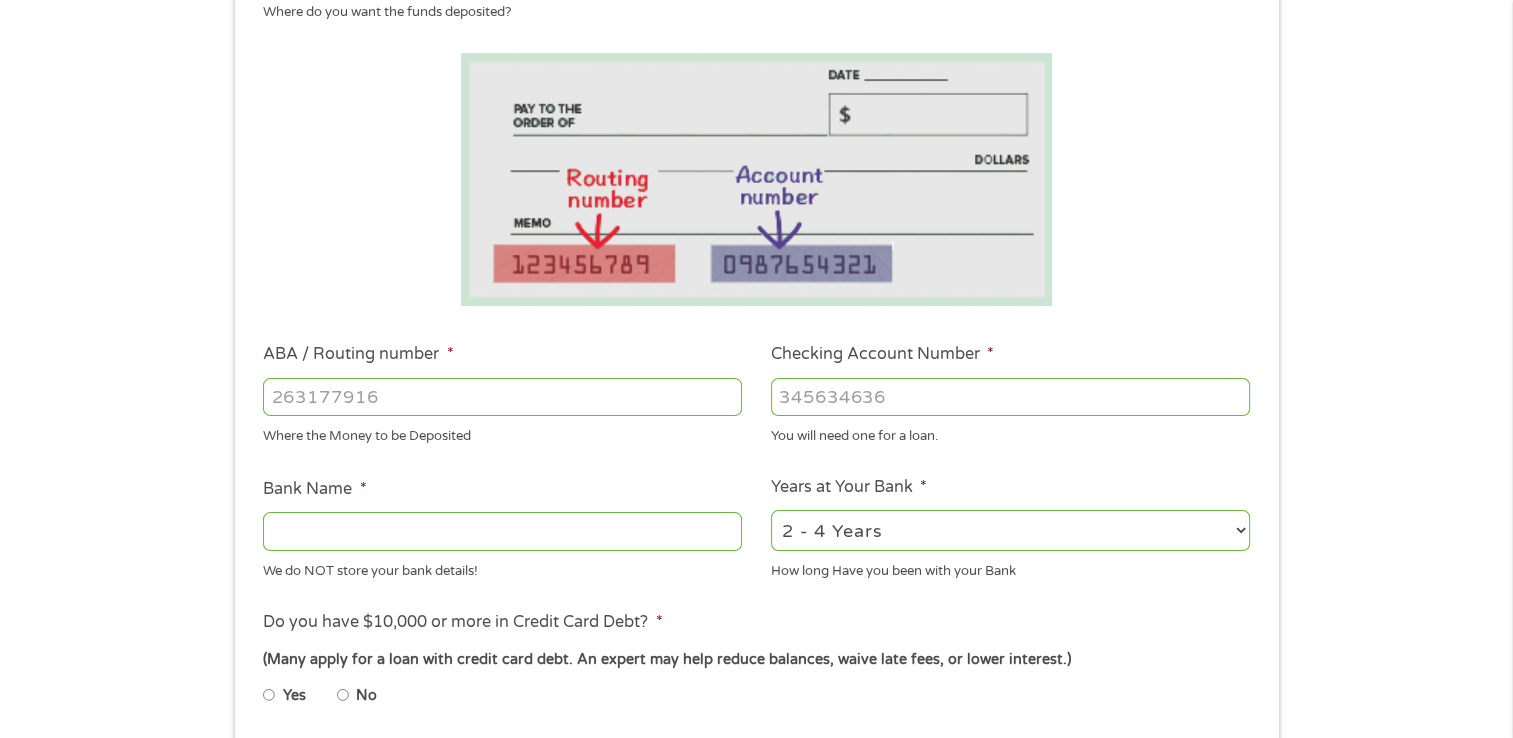 click on "ABA / Routing number *" at bounding box center (502, 397) 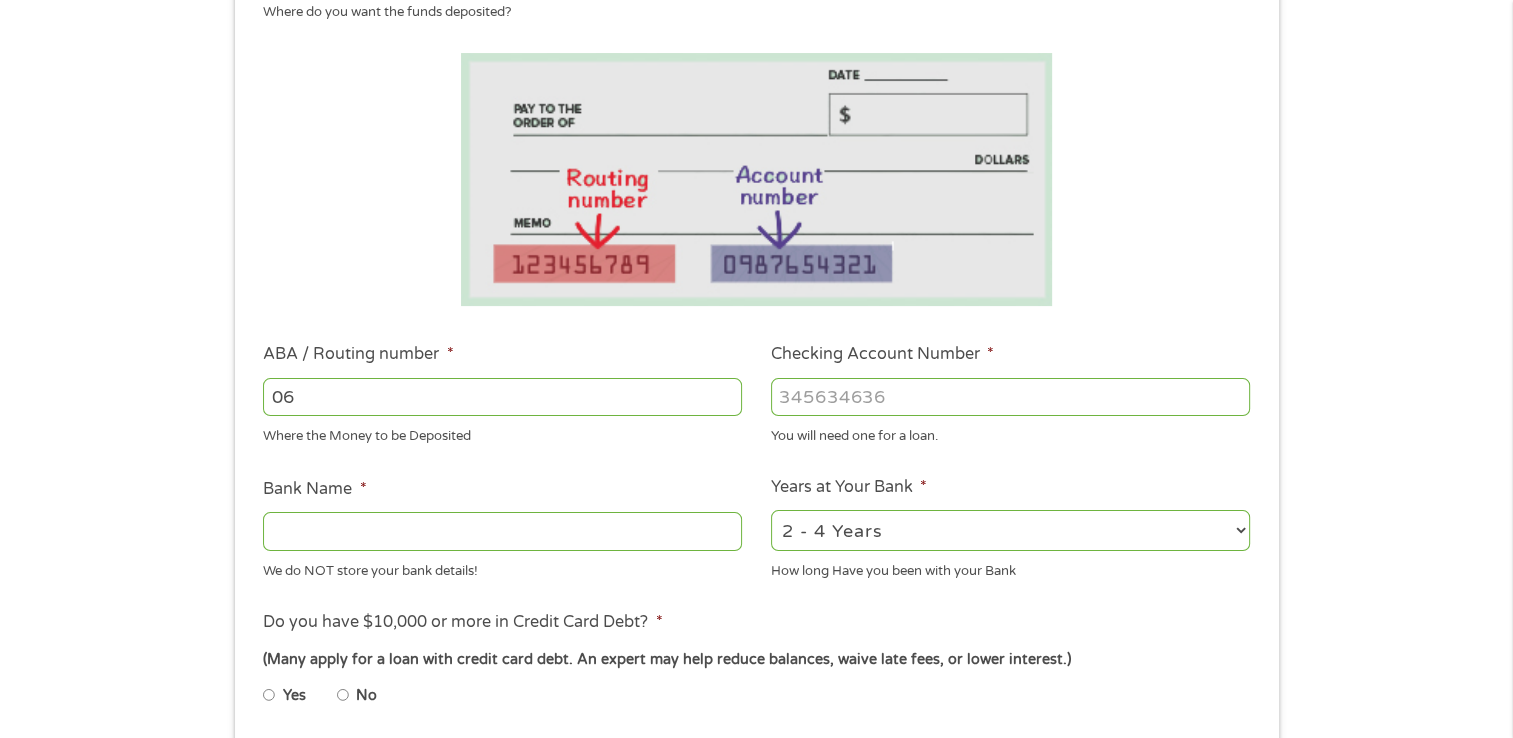 type on "[NUMBER]" 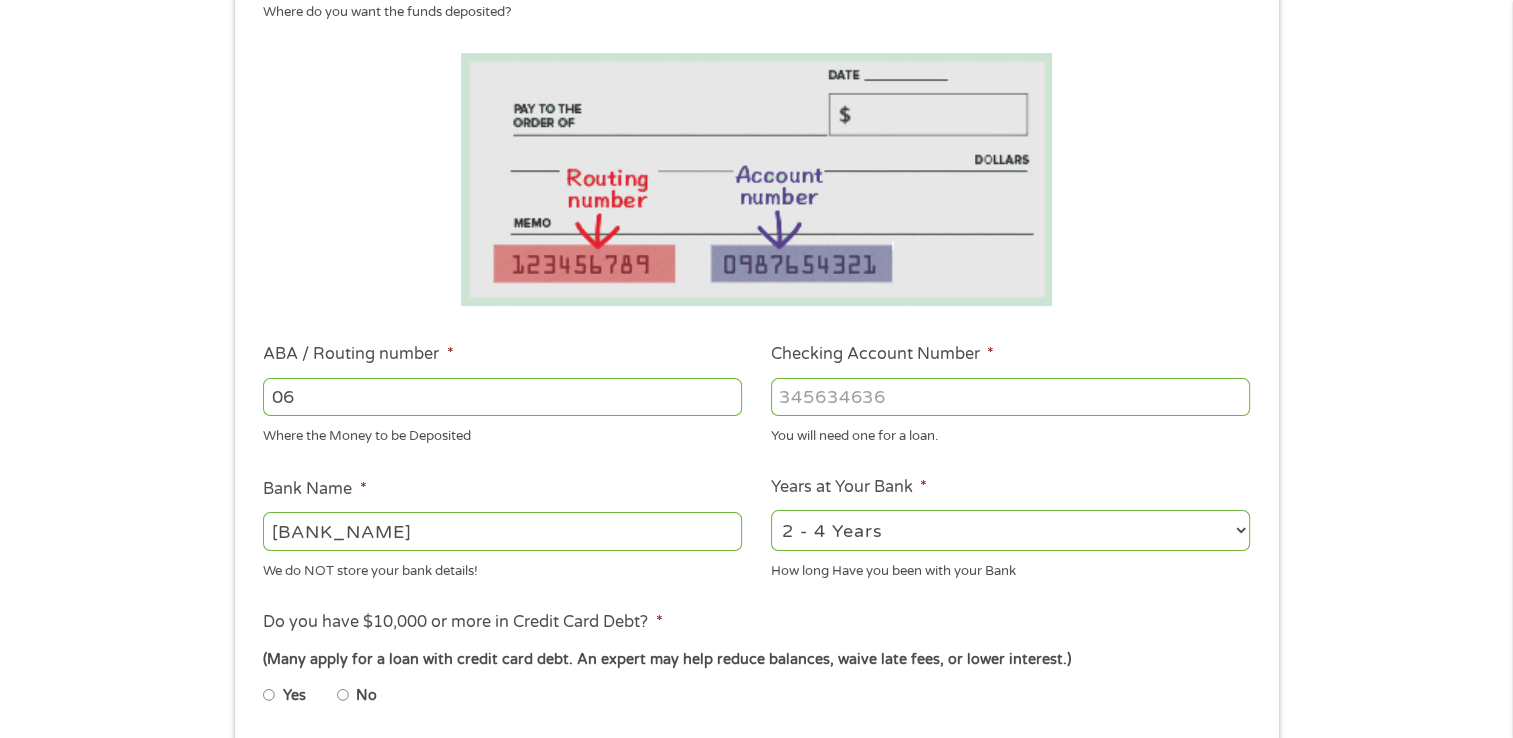type on "[PHONE]" 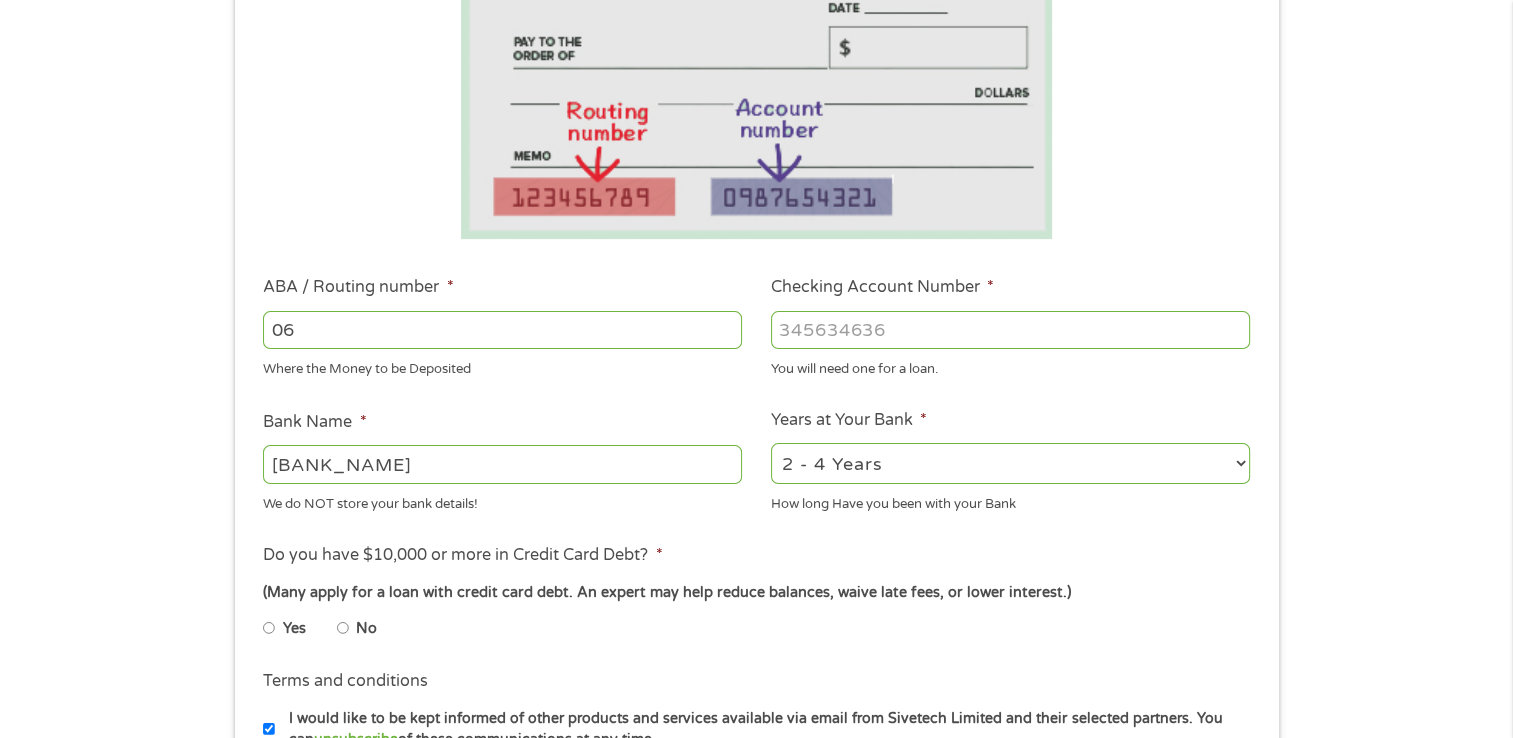 scroll, scrollTop: 400, scrollLeft: 0, axis: vertical 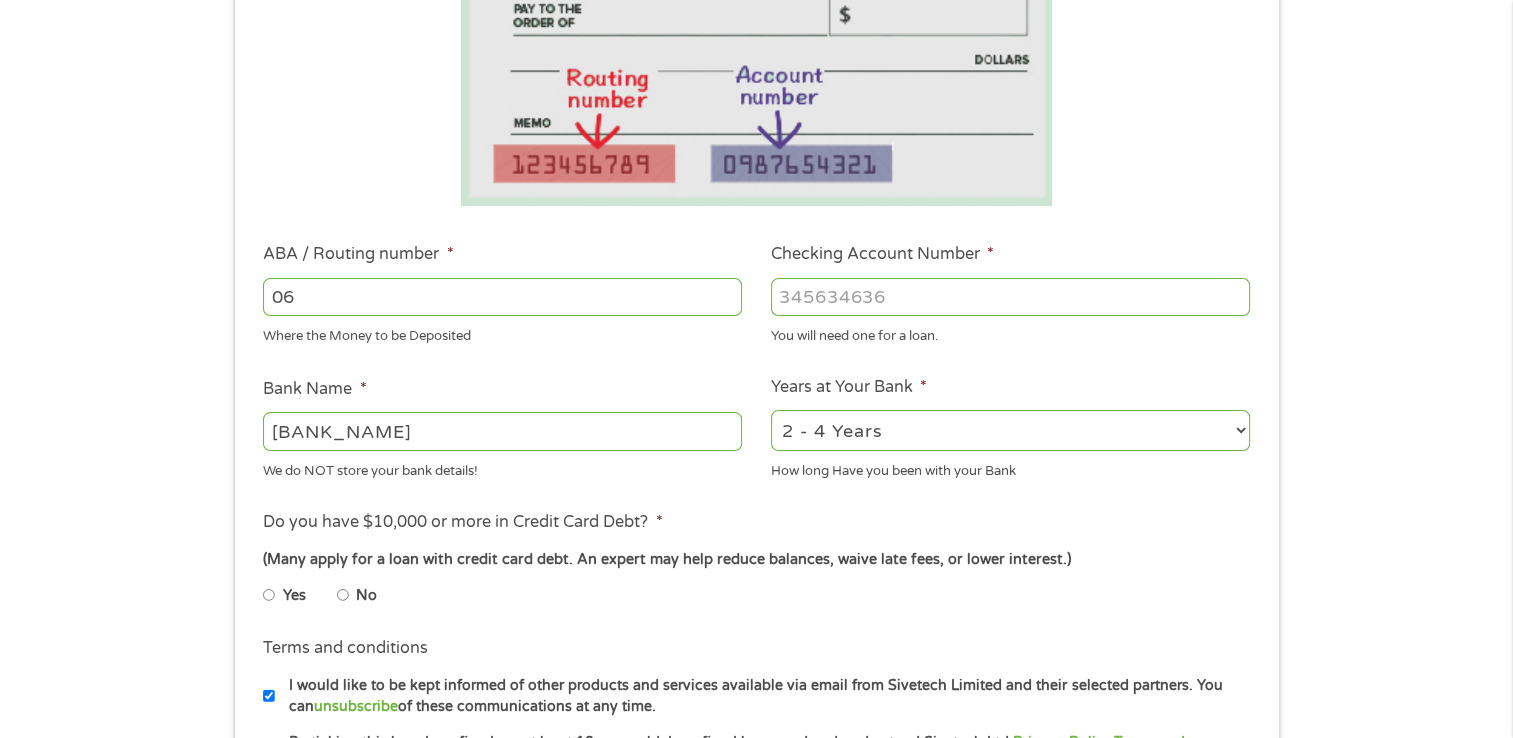 click on "[NUMBER] - [NUMBER] Years [NUMBER] - [NUMBER] Months [NUMBER] - [NUMBER] Years Over [NUMBER] Years" at bounding box center (1010, 430) 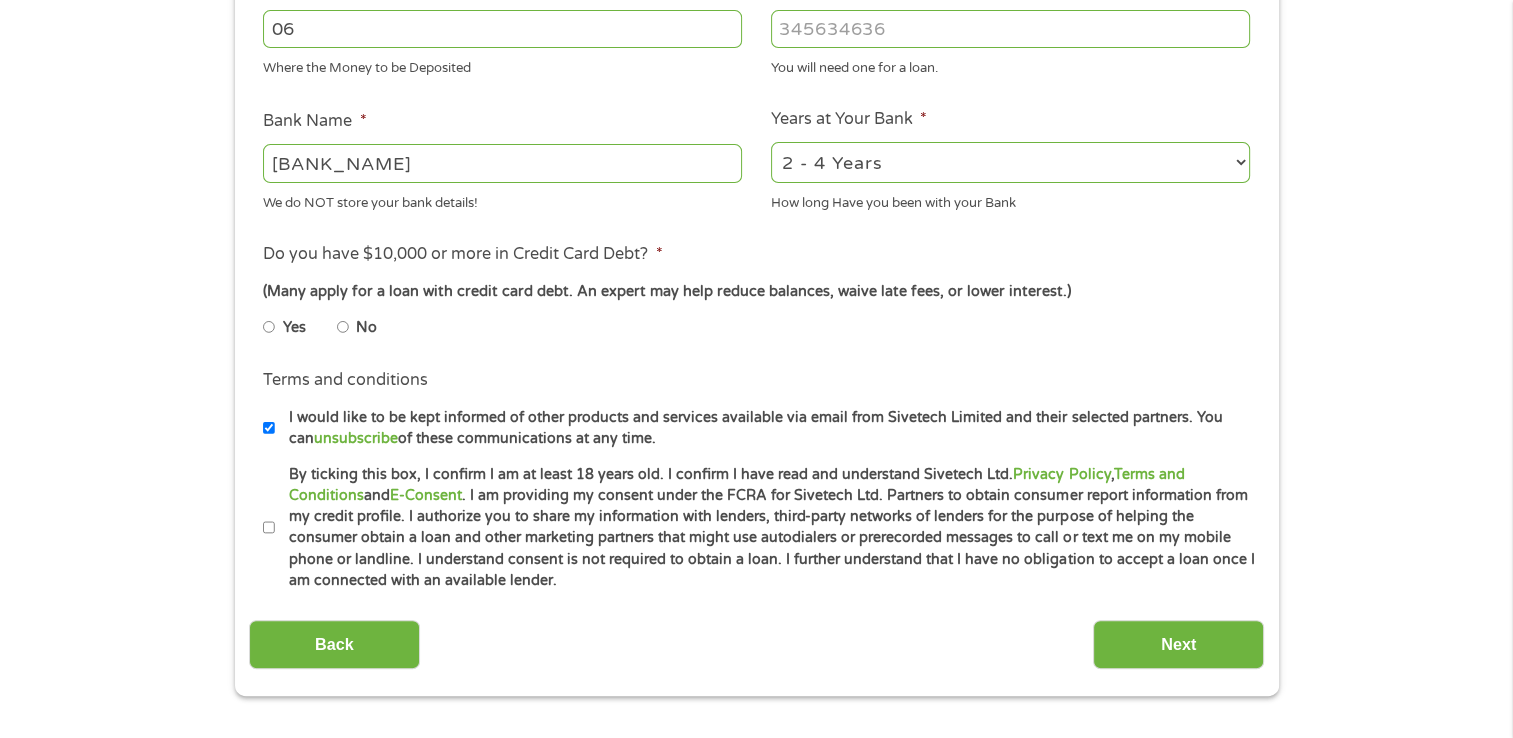 scroll, scrollTop: 700, scrollLeft: 0, axis: vertical 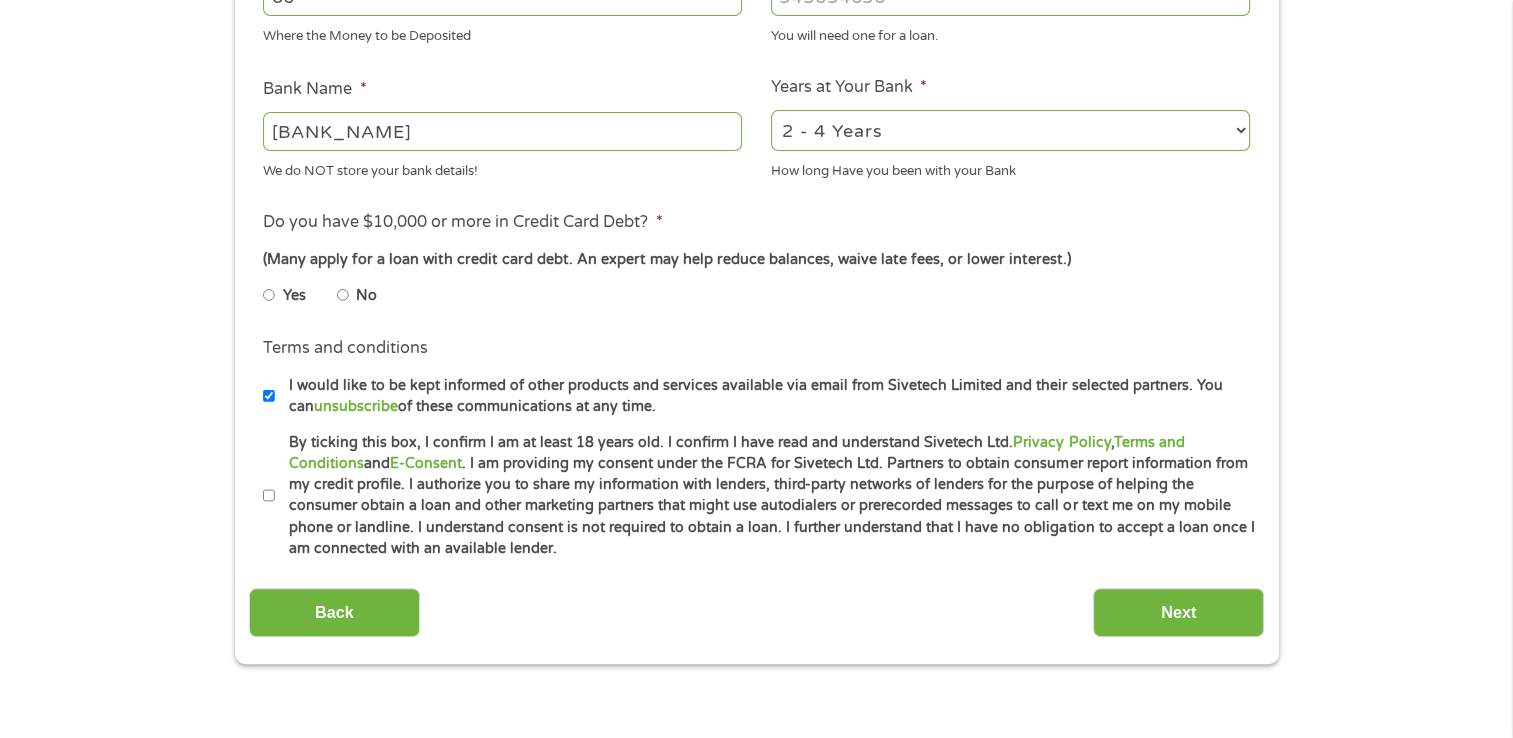 click on "No" at bounding box center (343, 295) 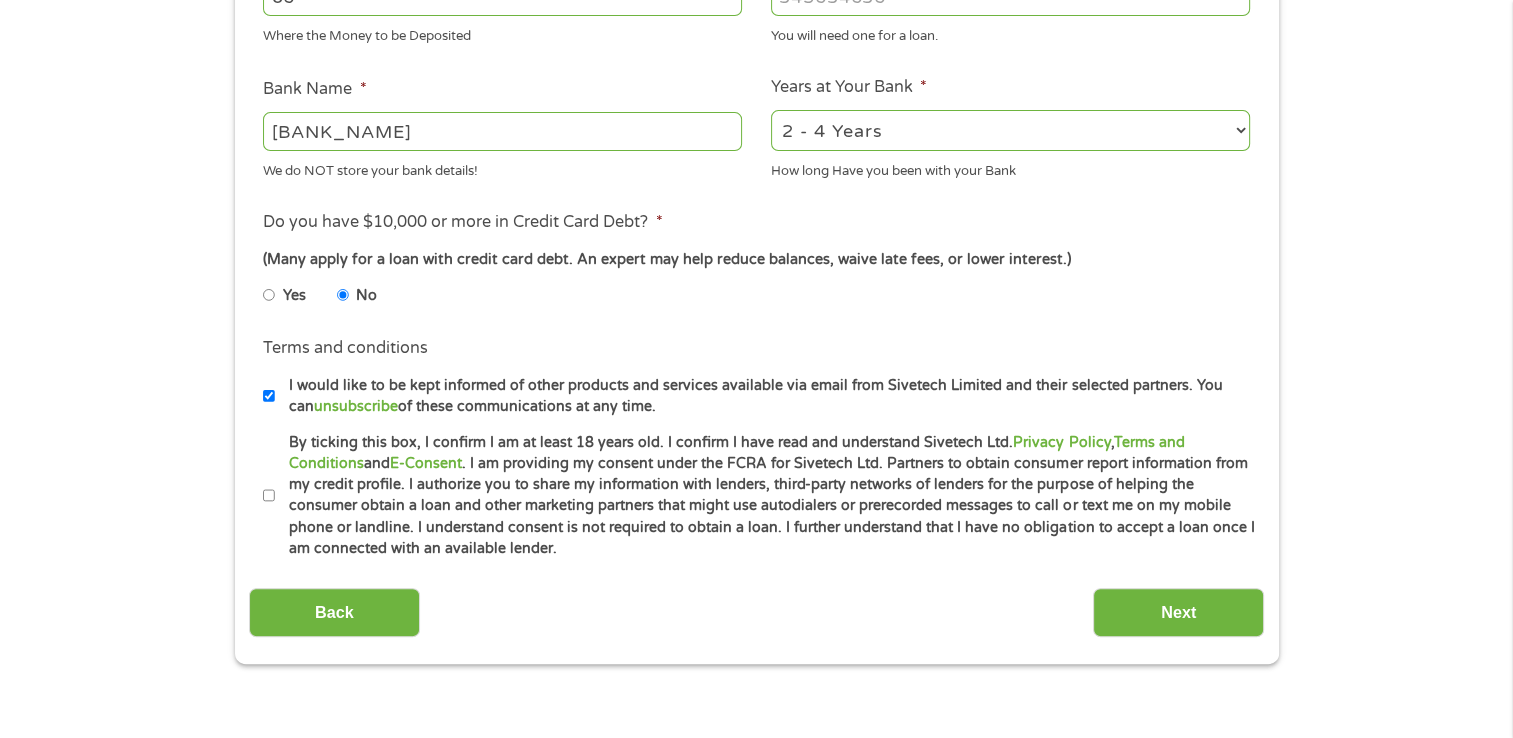 click on "By ticking this box, I confirm I am at least 18 years old. I confirm I have read and understand Sivetech Ltd.  Privacy Policy ,  Terms and Conditions  and  E-Consent . I am providing my consent under the FCRA for Sivetech Ltd. Partners to obtain consumer report information from my credit profile. I authorize you to share my information with lenders, third-party networks of lenders for the purpose of helping the consumer obtain a loan and other marketing partners that might use autodialers or prerecorded messages to call or text me on my mobile phone or landline. I understand consent is not required to obtain a loan. I further understand that I have no obligation to accept a loan once I am connected with an available lender." at bounding box center [269, 496] 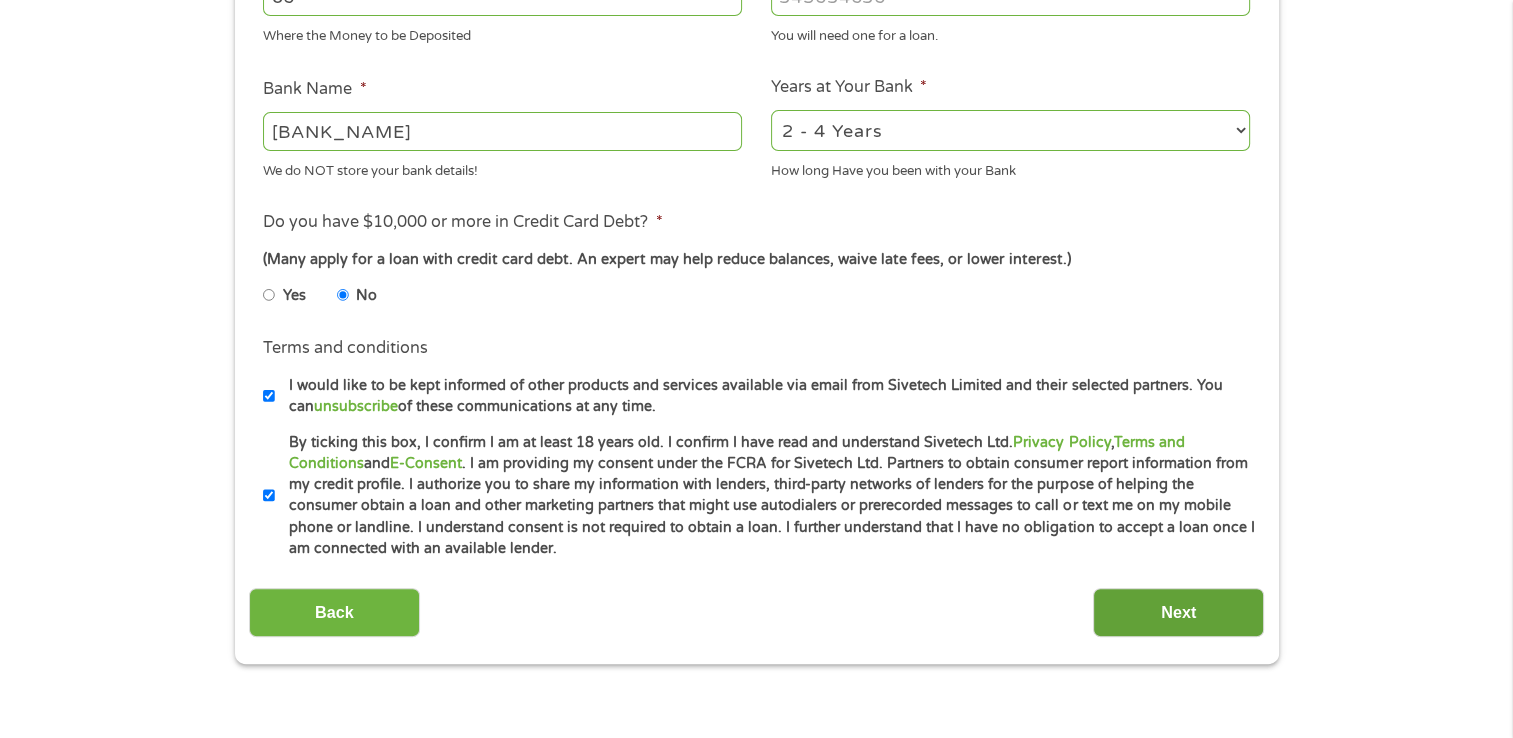 click on "Next" at bounding box center [1178, 612] 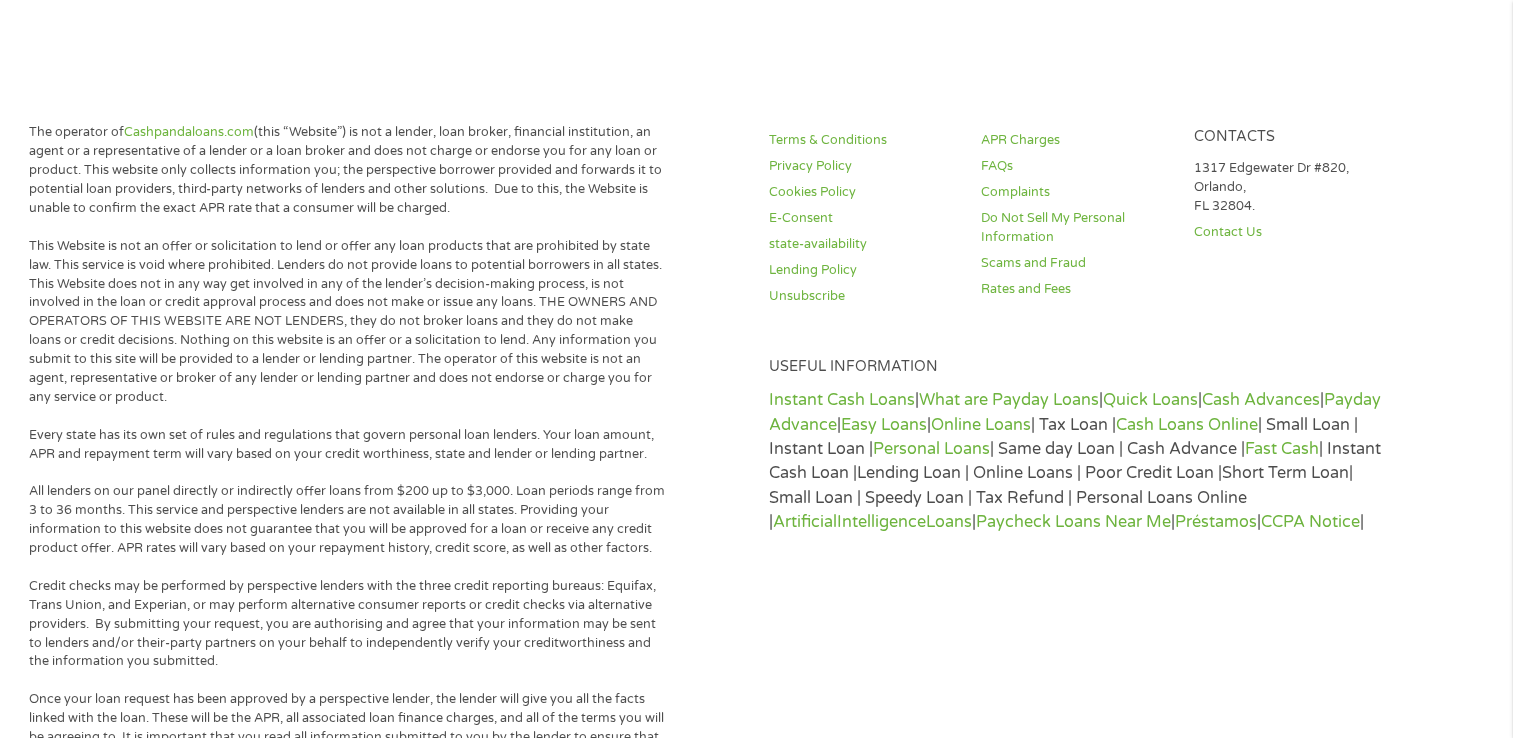 scroll, scrollTop: 8, scrollLeft: 8, axis: both 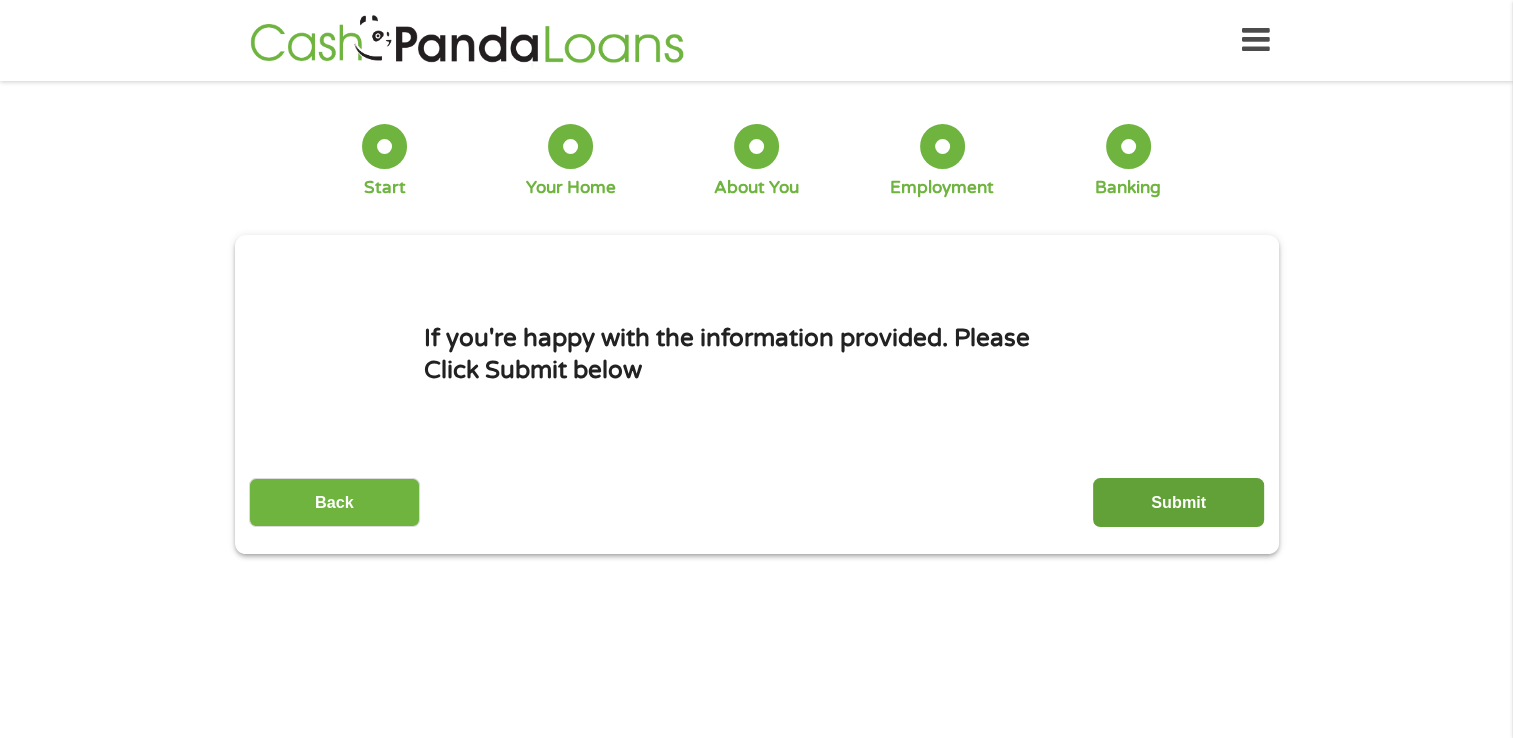click on "Submit" at bounding box center (1178, 502) 